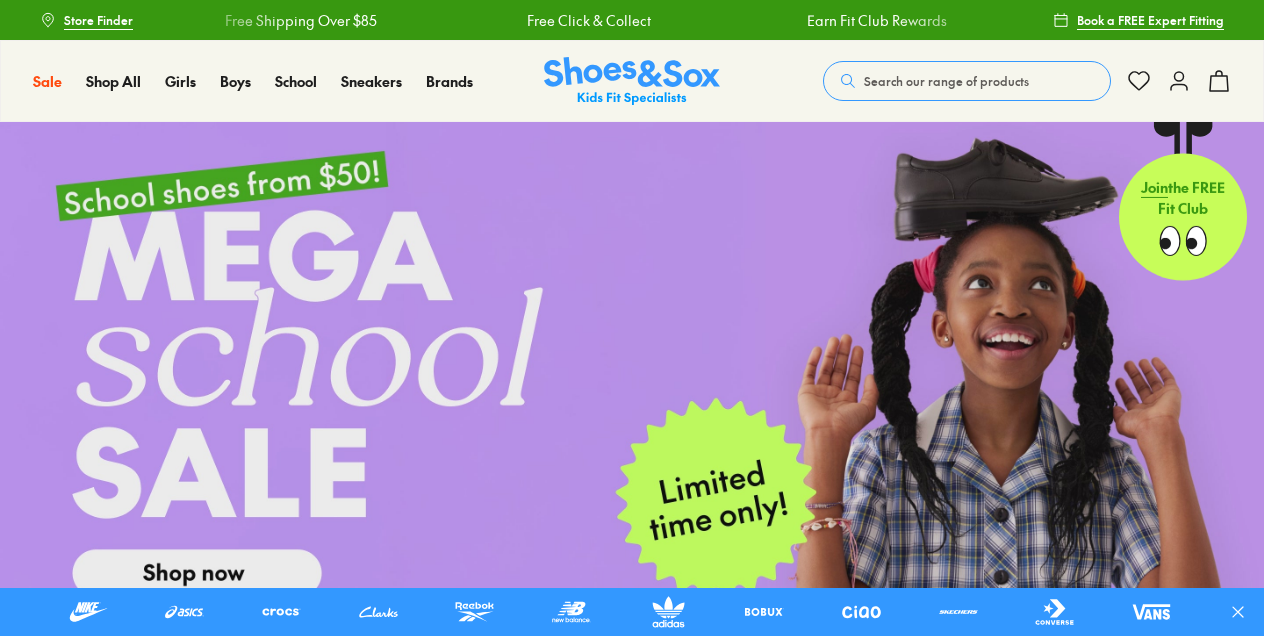 scroll, scrollTop: 0, scrollLeft: 0, axis: both 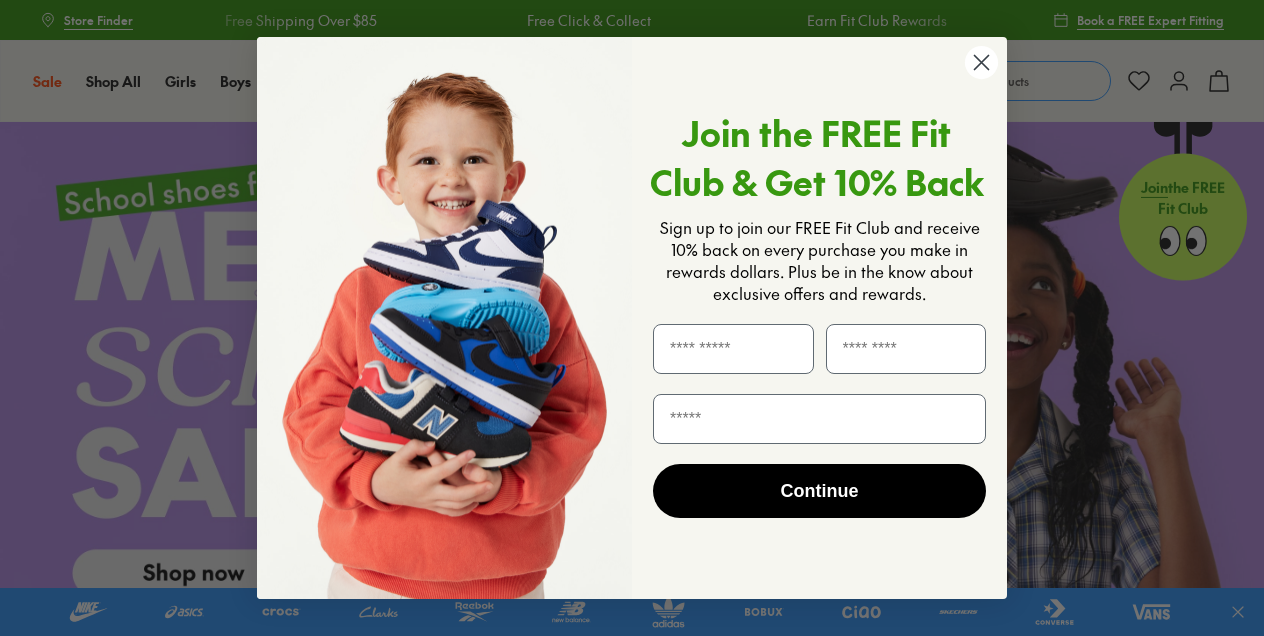 click 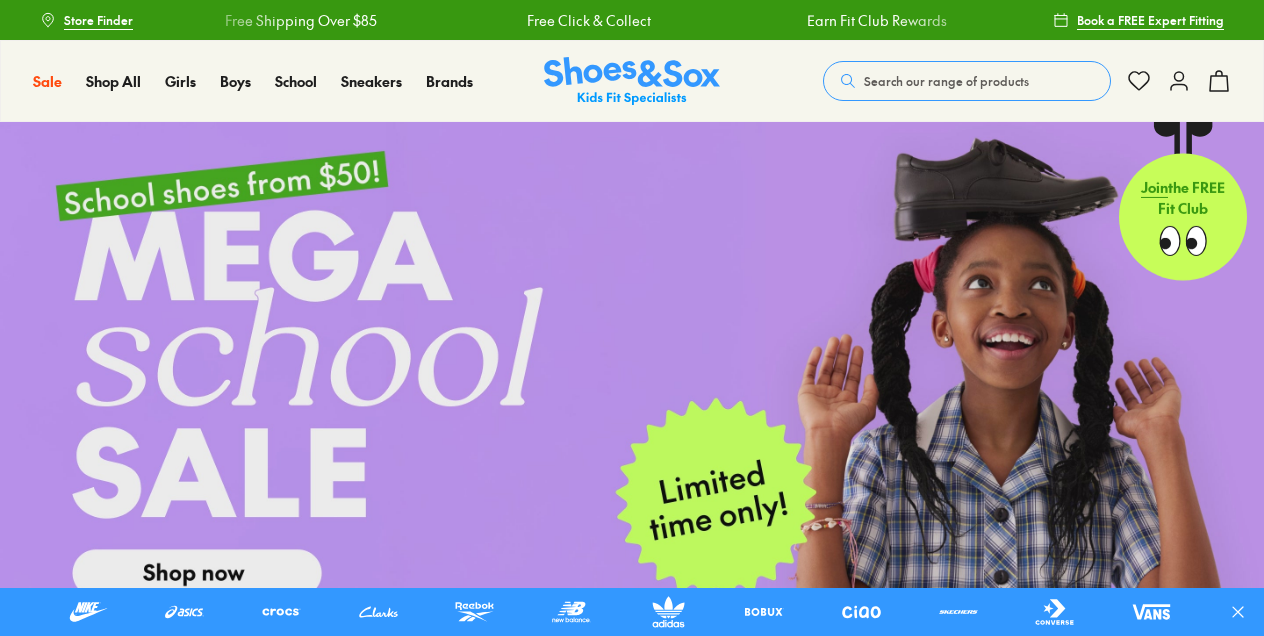 click 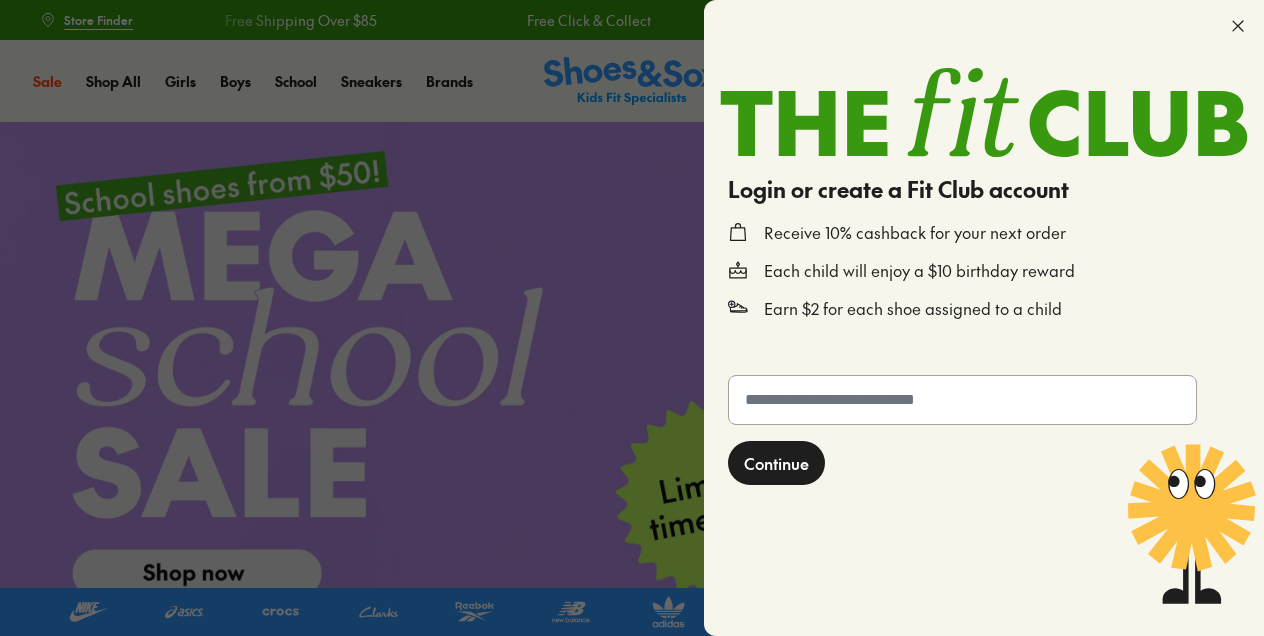 click 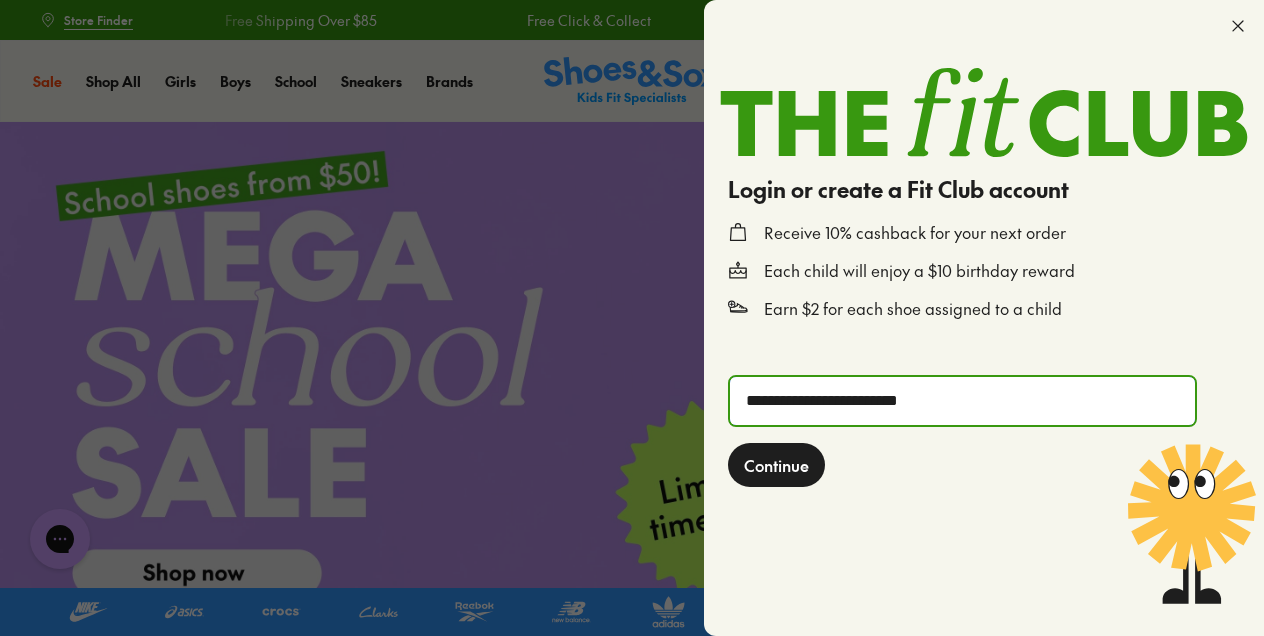 scroll, scrollTop: 0, scrollLeft: 0, axis: both 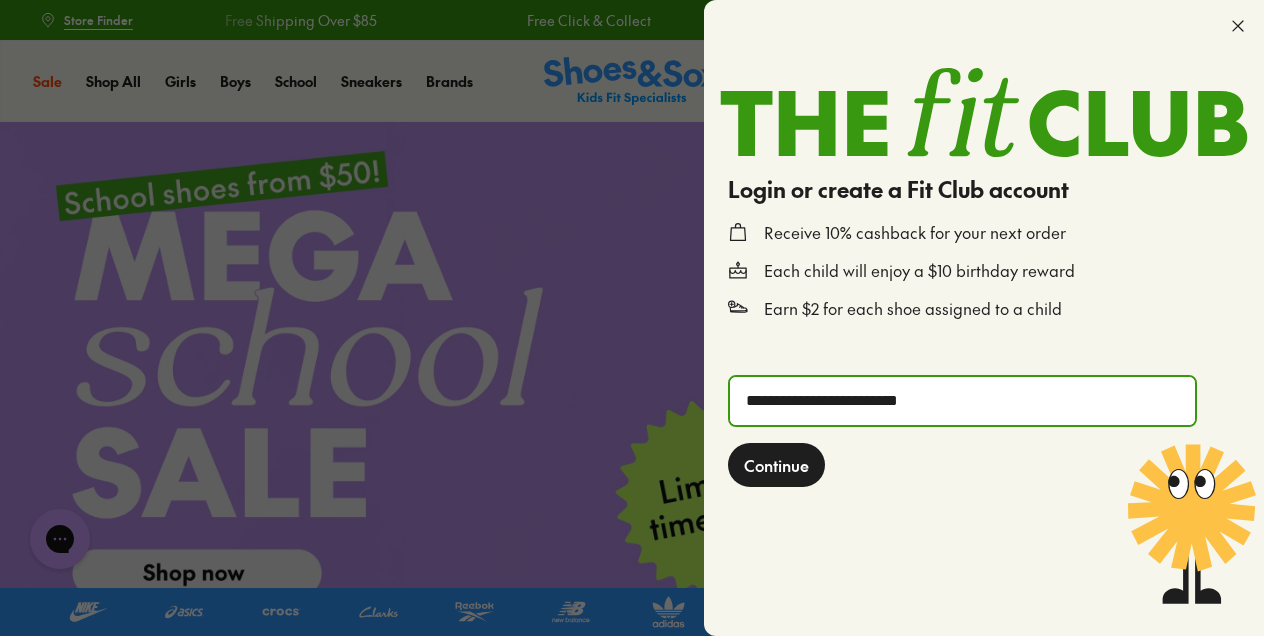 click on "Continue" 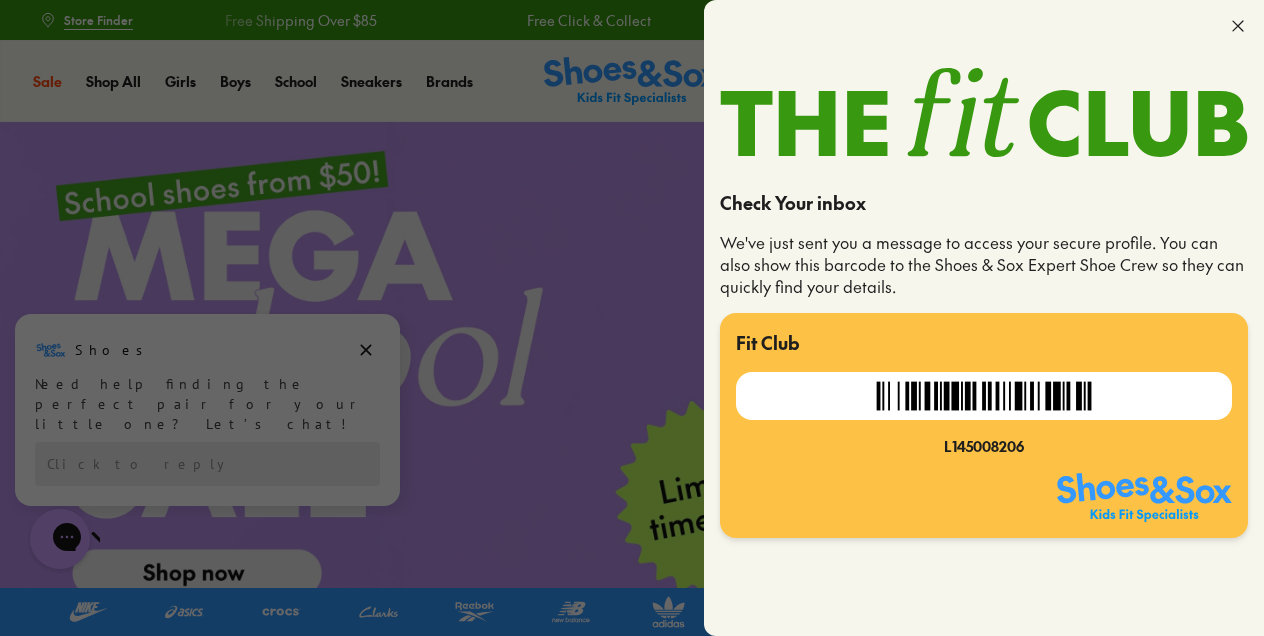 click 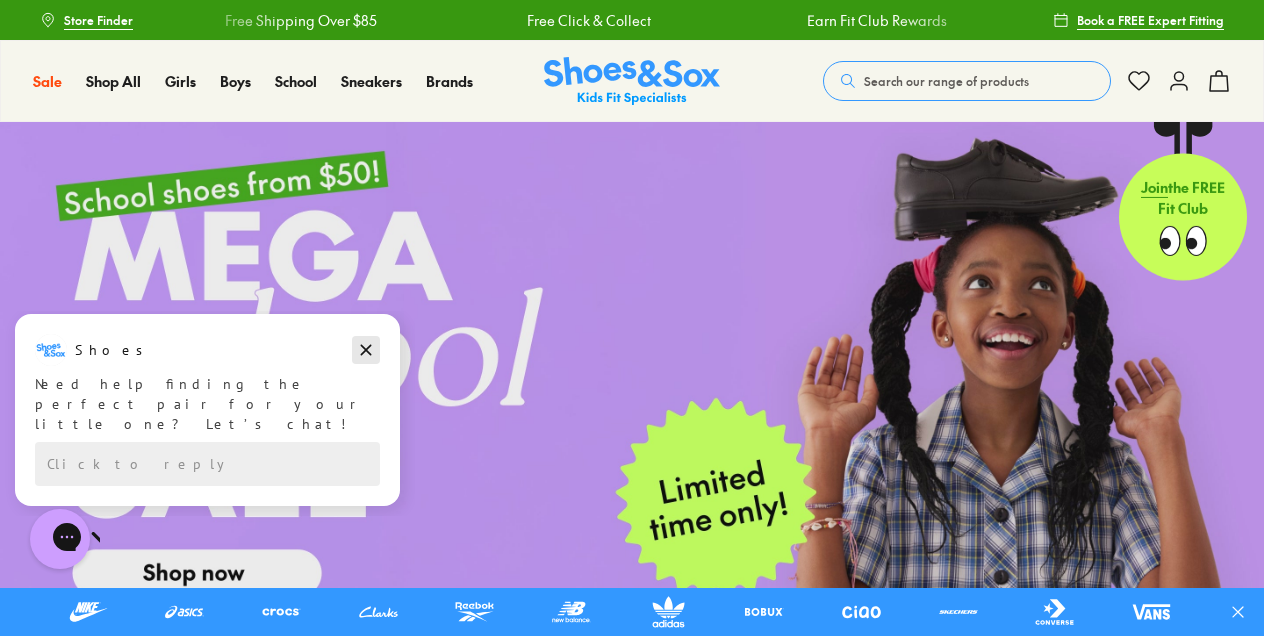 click 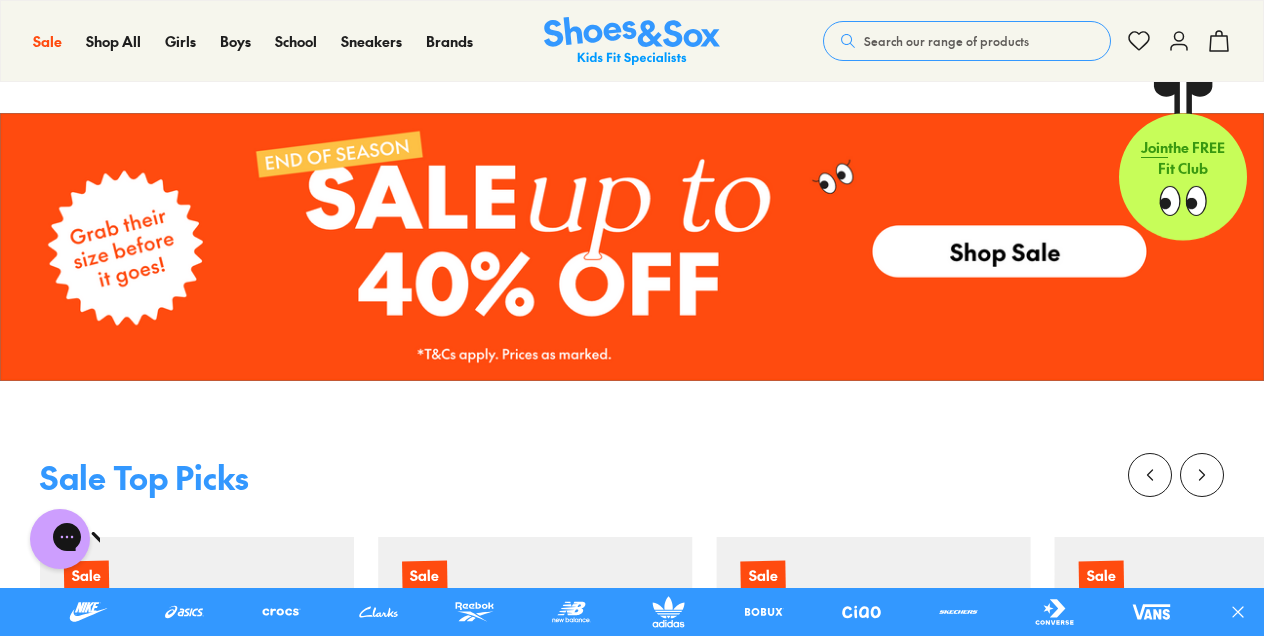 scroll, scrollTop: 2383, scrollLeft: 0, axis: vertical 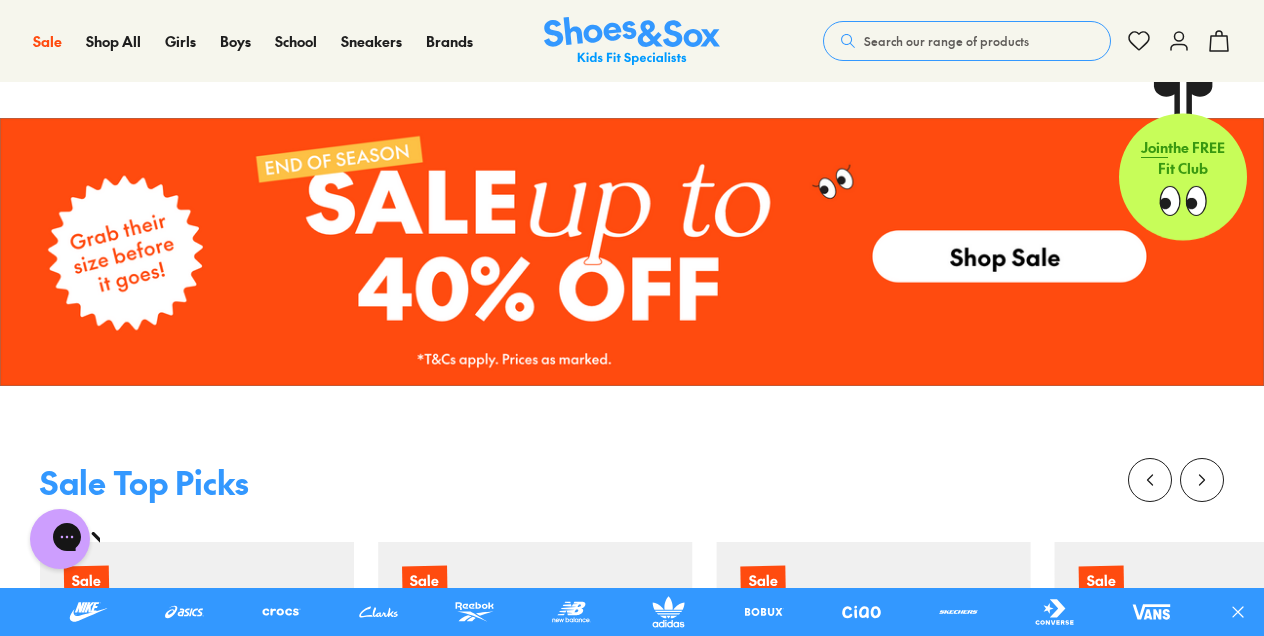 click on "Search our range of products" at bounding box center (967, 41) 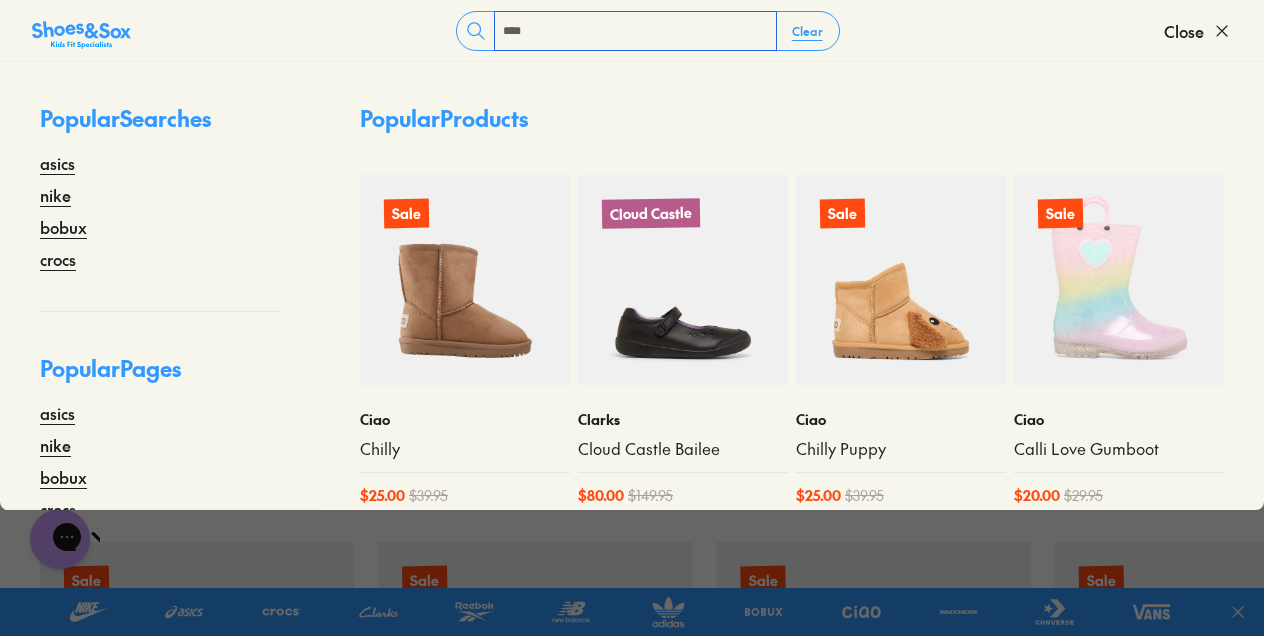type on "****" 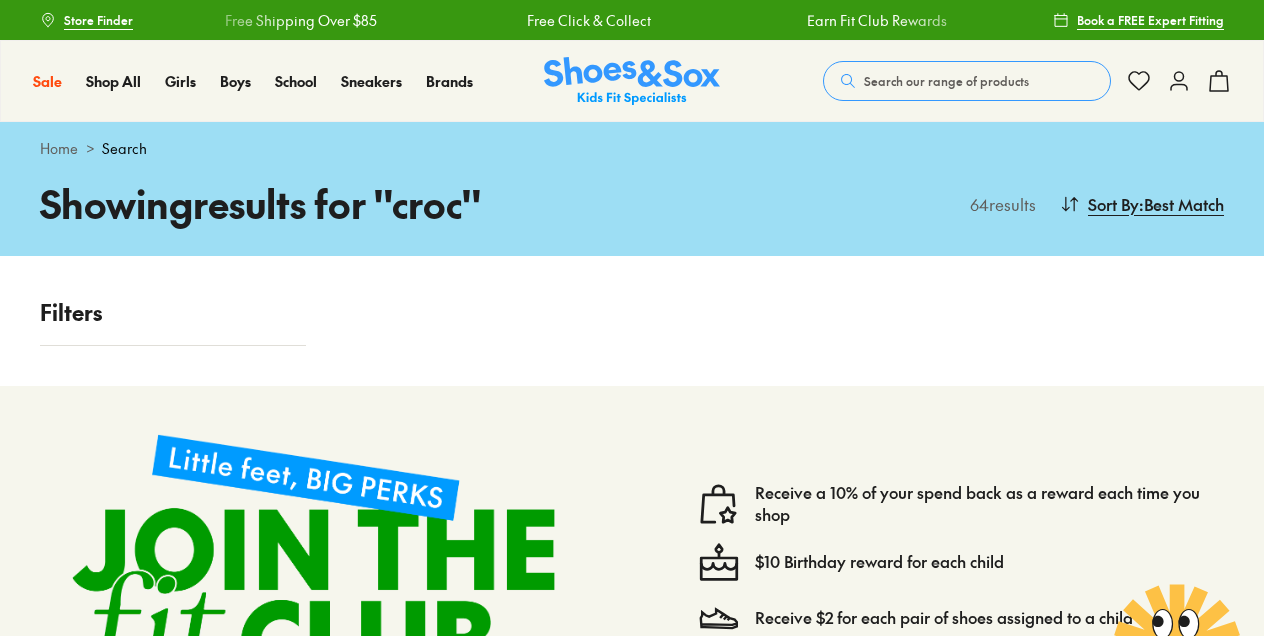 scroll, scrollTop: 0, scrollLeft: 0, axis: both 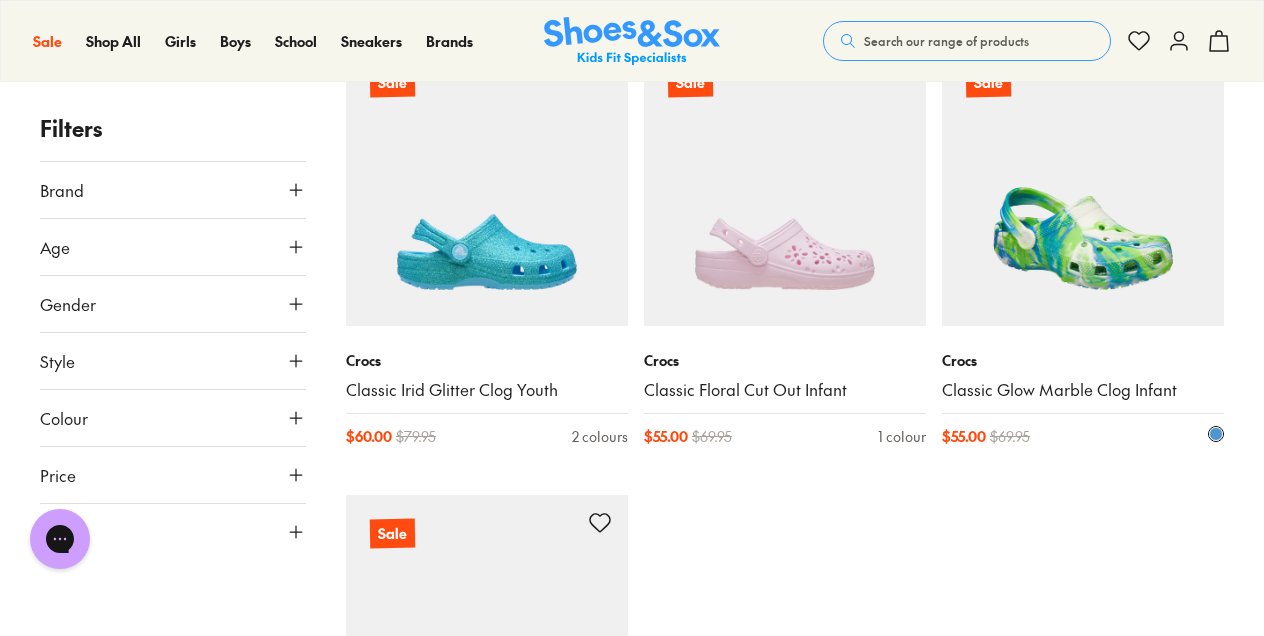 click at bounding box center (1083, 185) 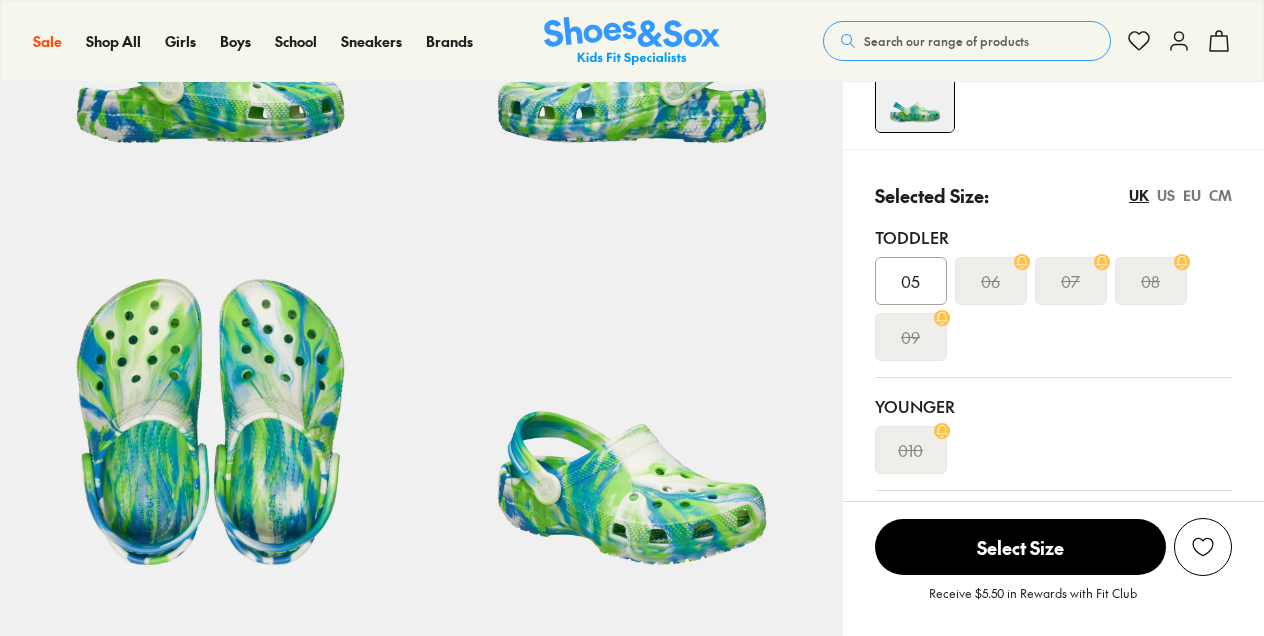 scroll, scrollTop: 351, scrollLeft: 0, axis: vertical 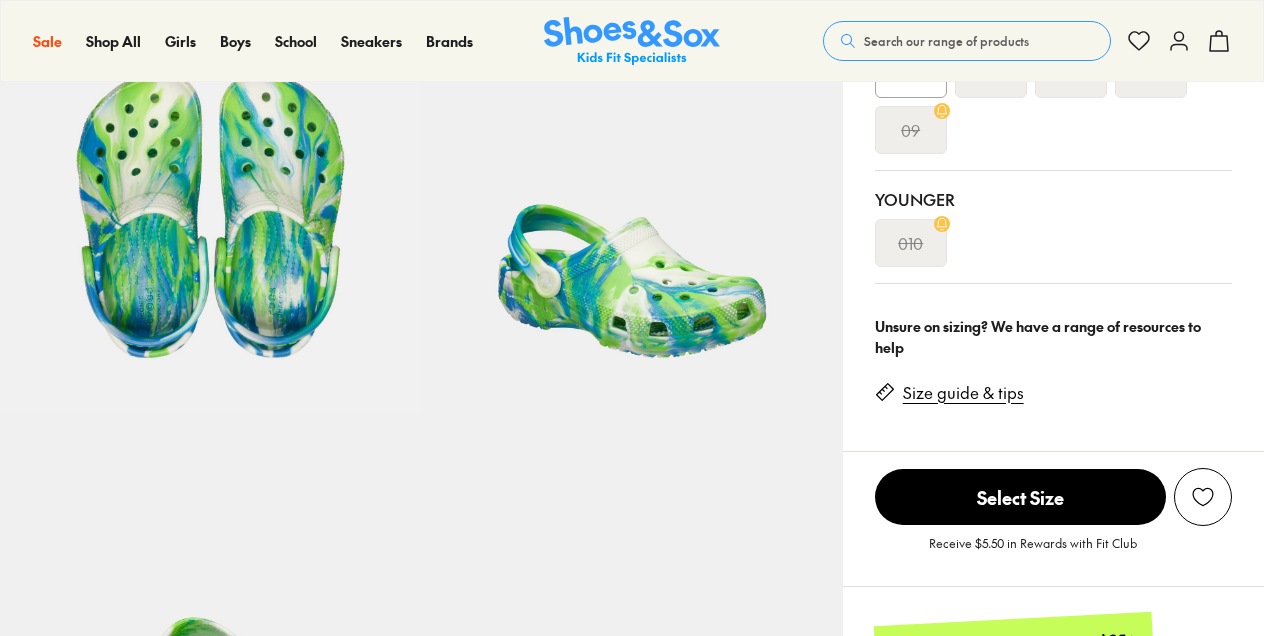 select on "*" 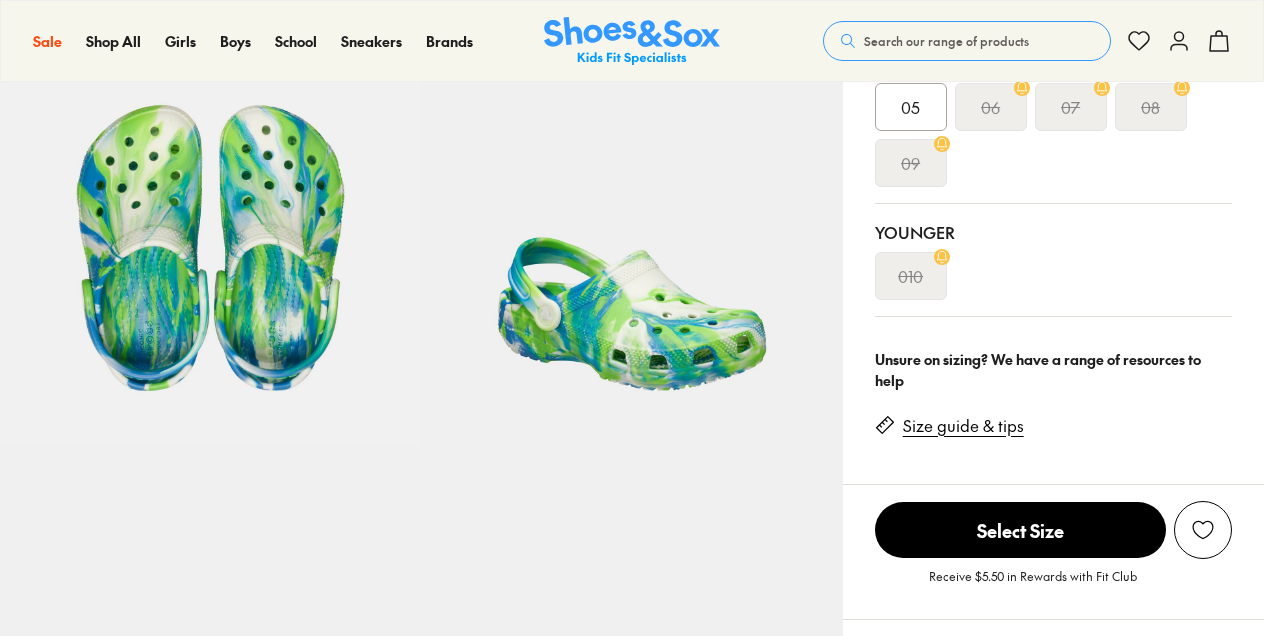 scroll, scrollTop: 522, scrollLeft: 0, axis: vertical 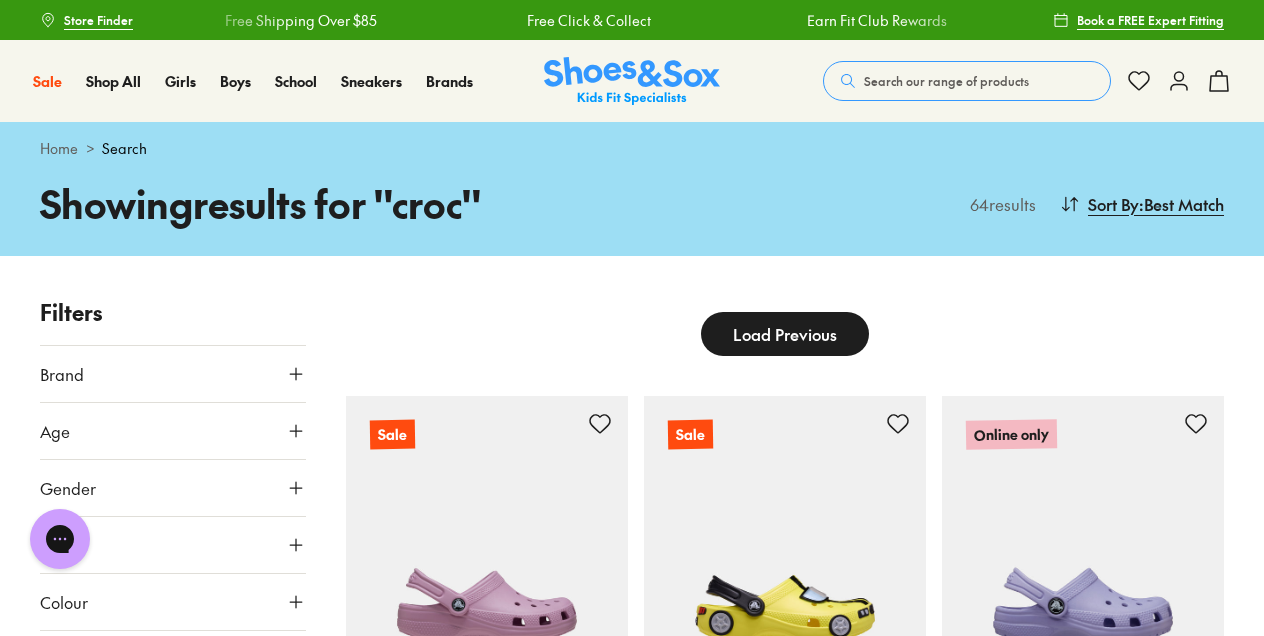 click on "Search our range of products" at bounding box center [946, 81] 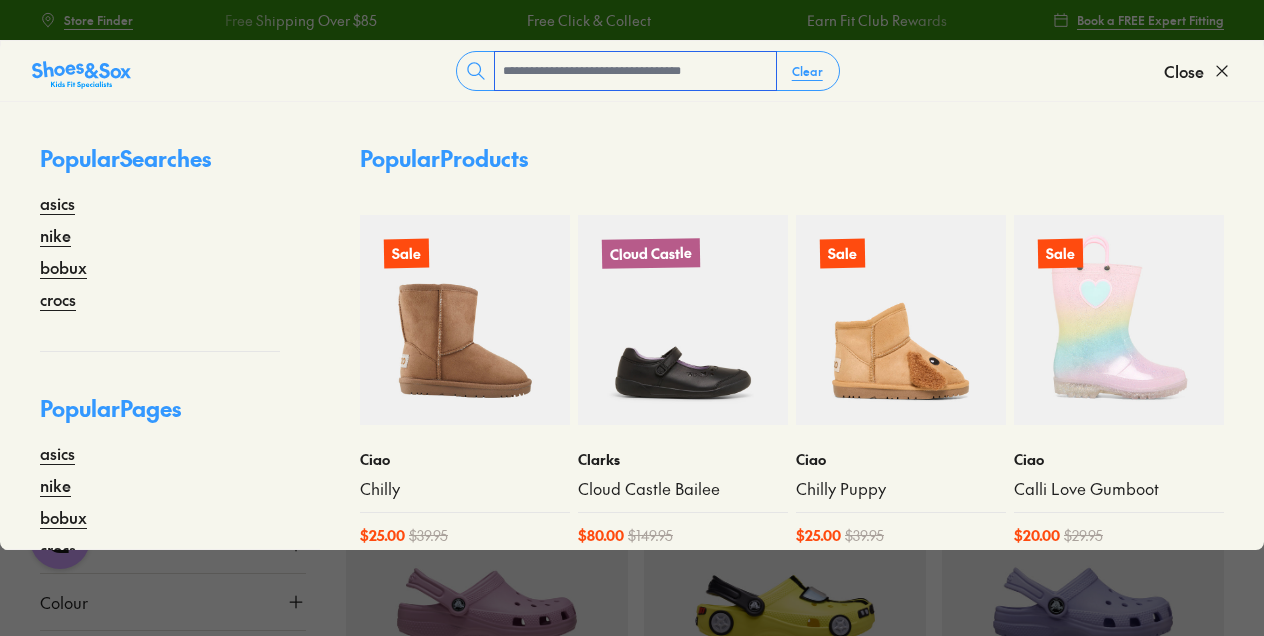 paste on "**********" 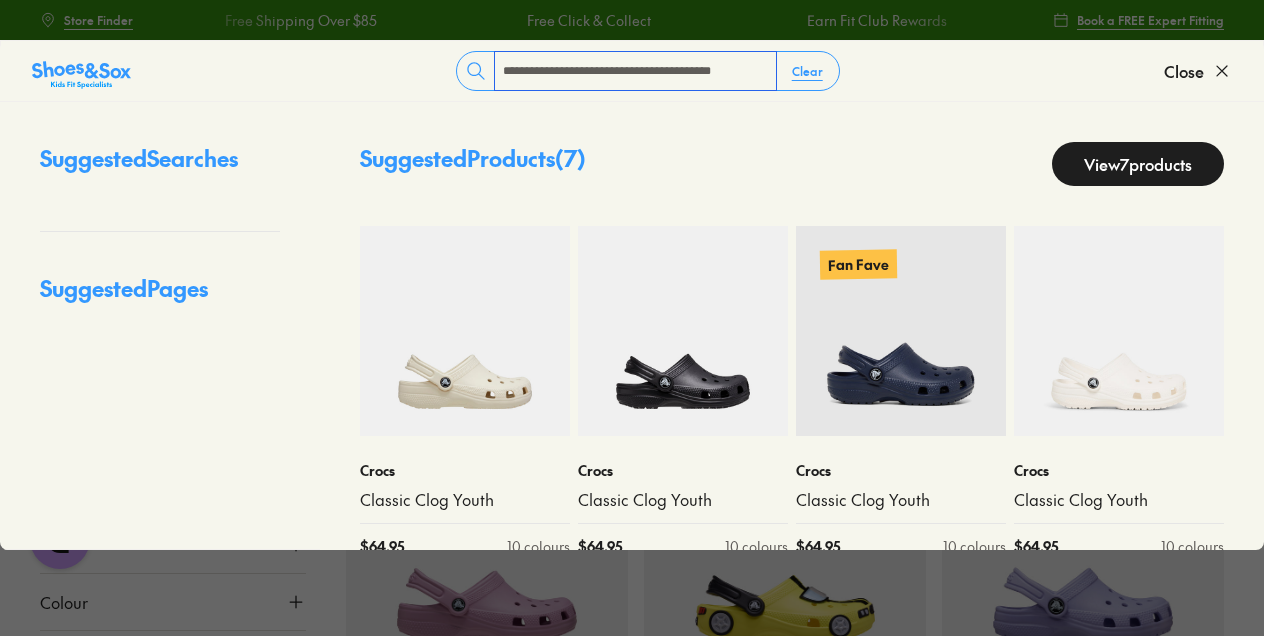 type on "**********" 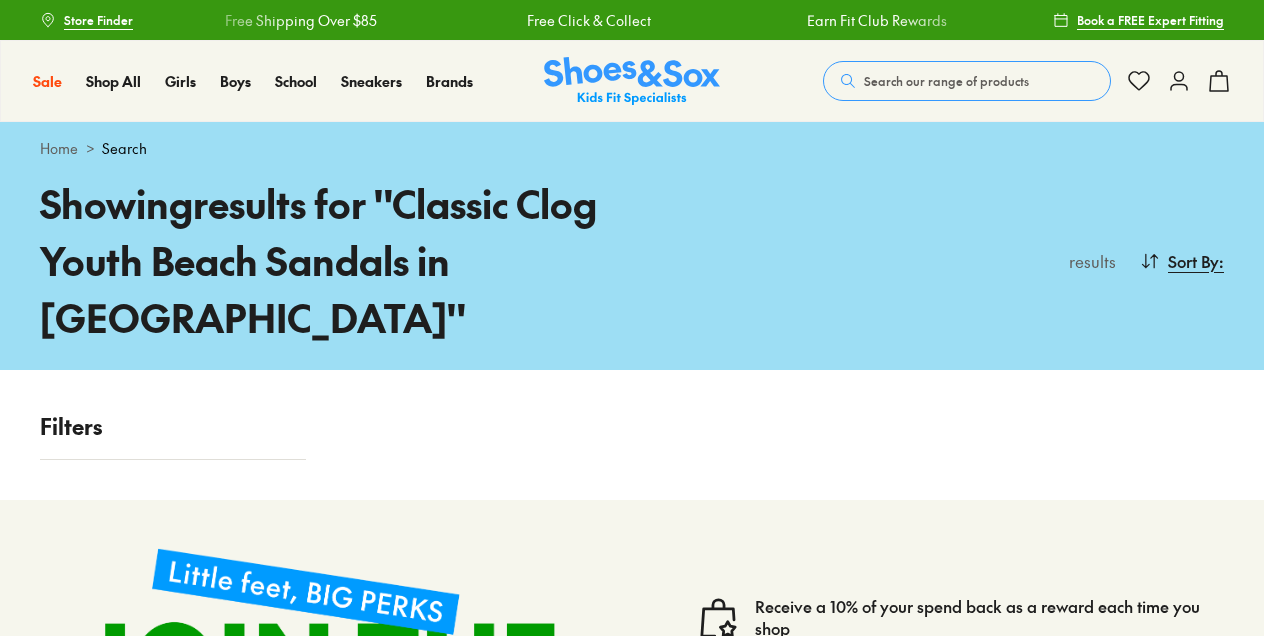 scroll, scrollTop: 0, scrollLeft: 0, axis: both 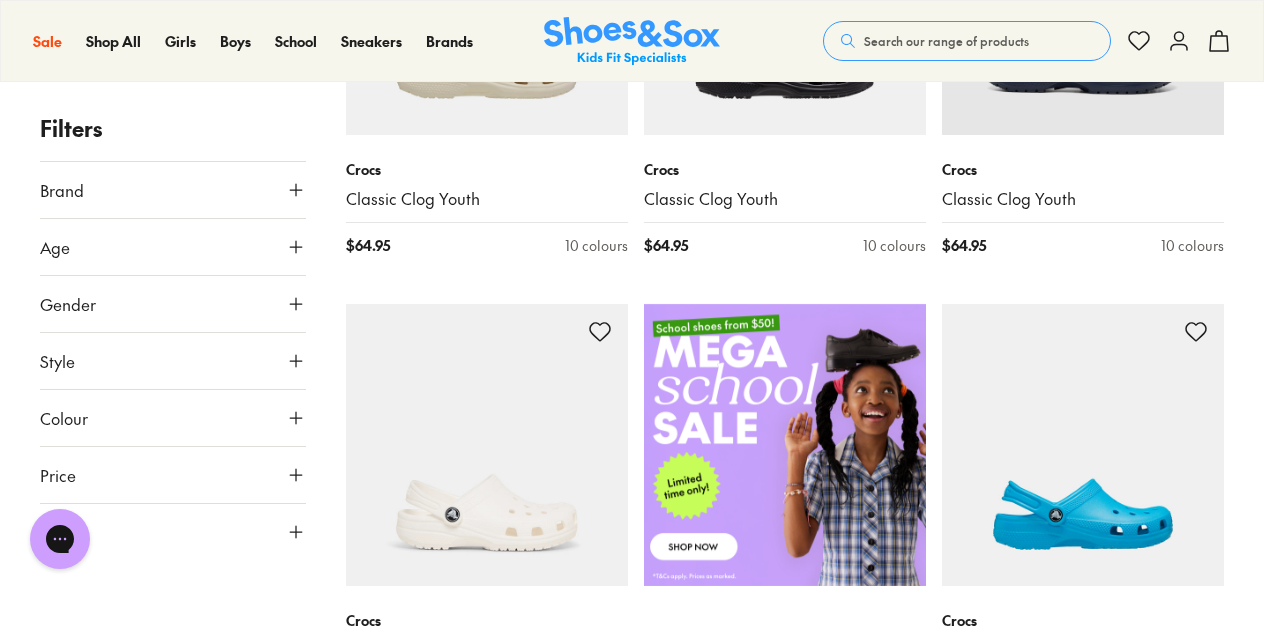 click 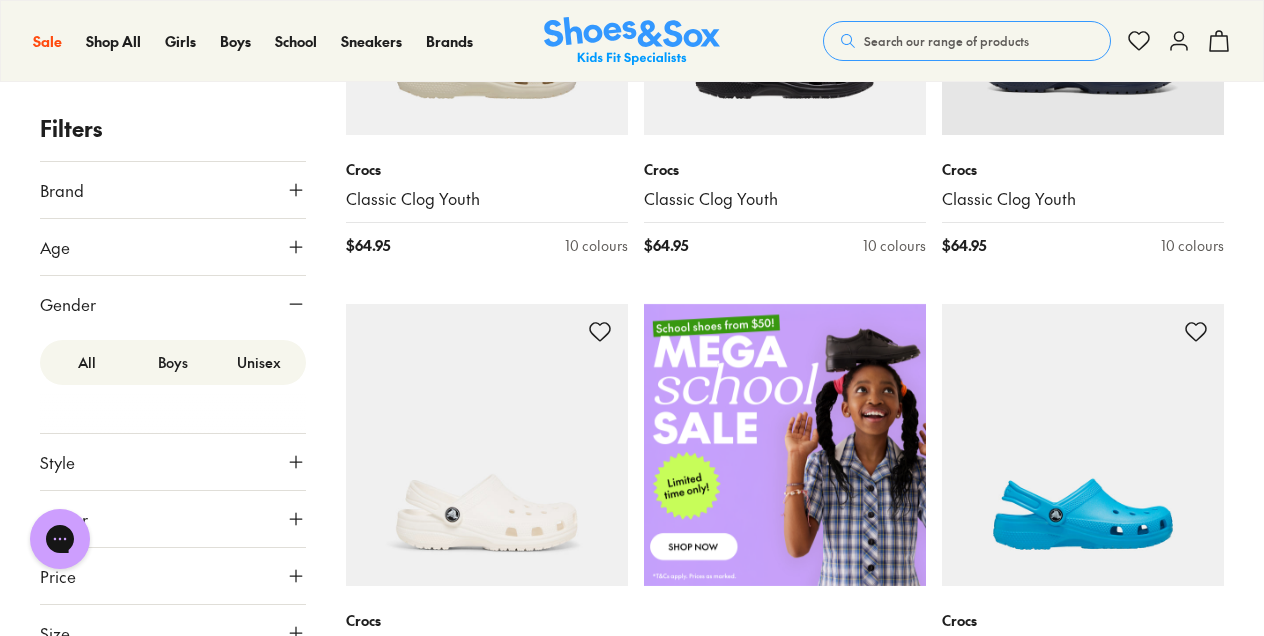 click on "Boys" at bounding box center [173, 362] 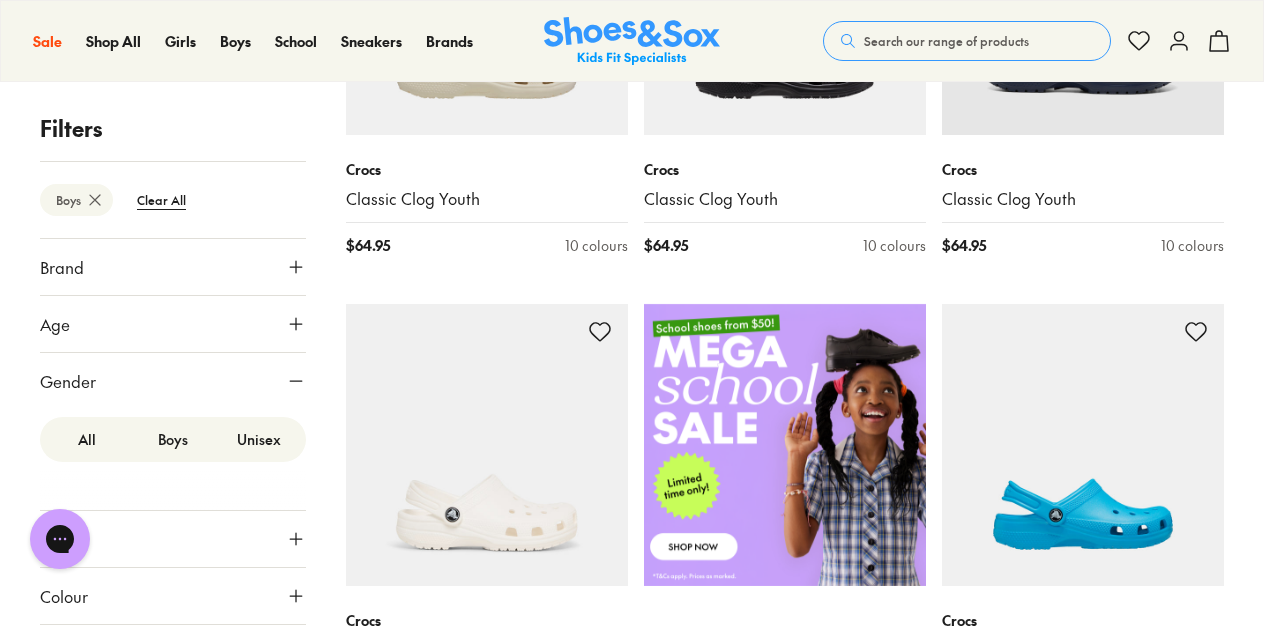 scroll, scrollTop: 213, scrollLeft: 0, axis: vertical 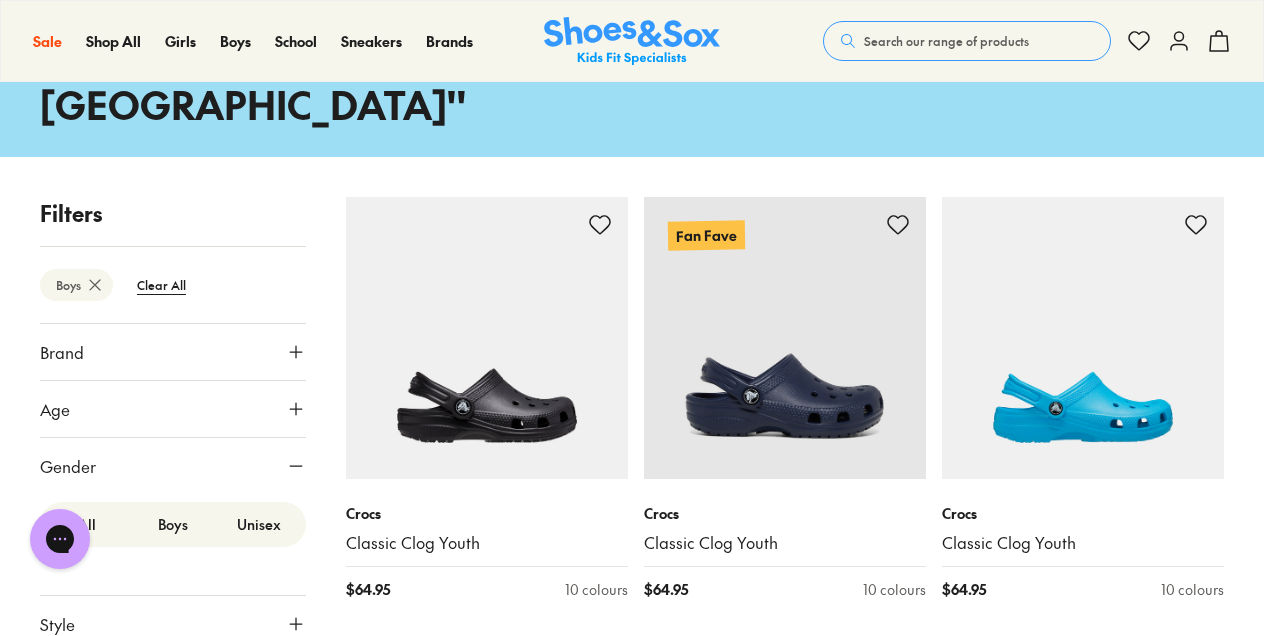 click on "Age" at bounding box center (173, 409) 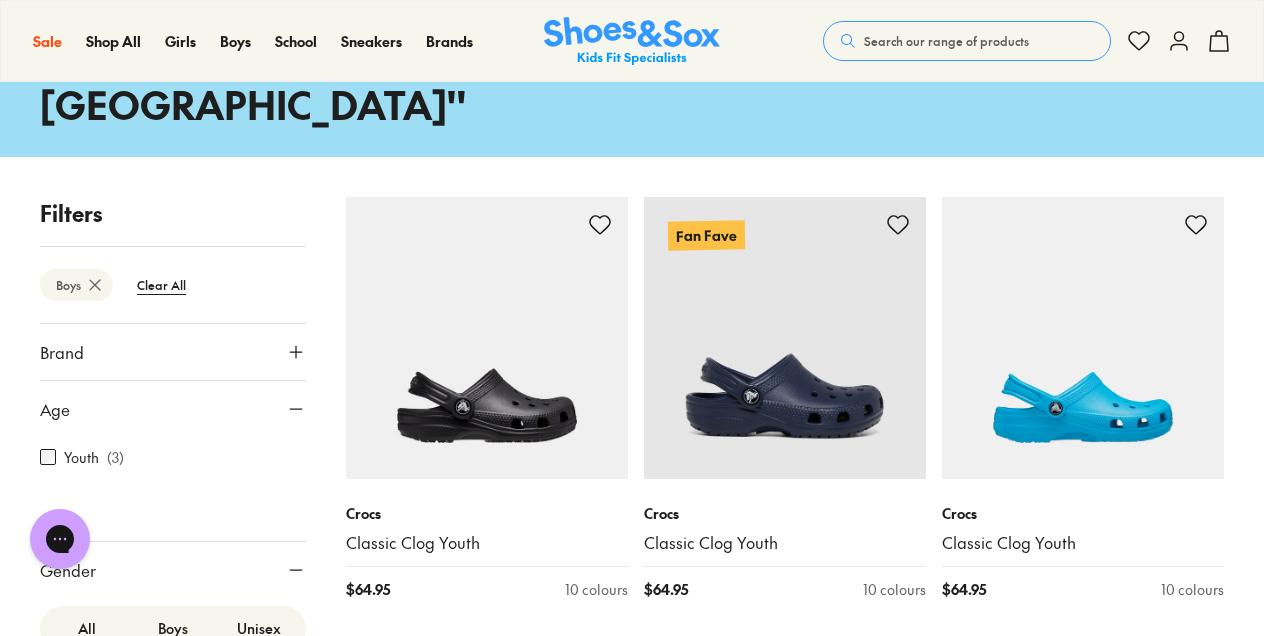 click 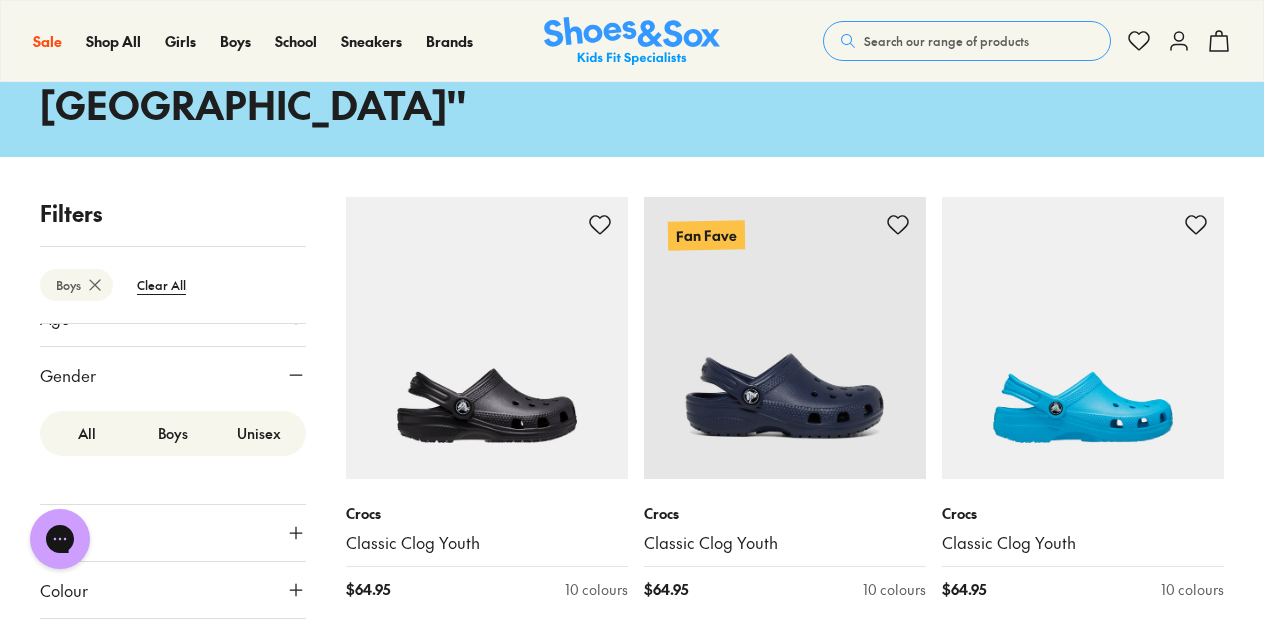 scroll, scrollTop: 89, scrollLeft: 0, axis: vertical 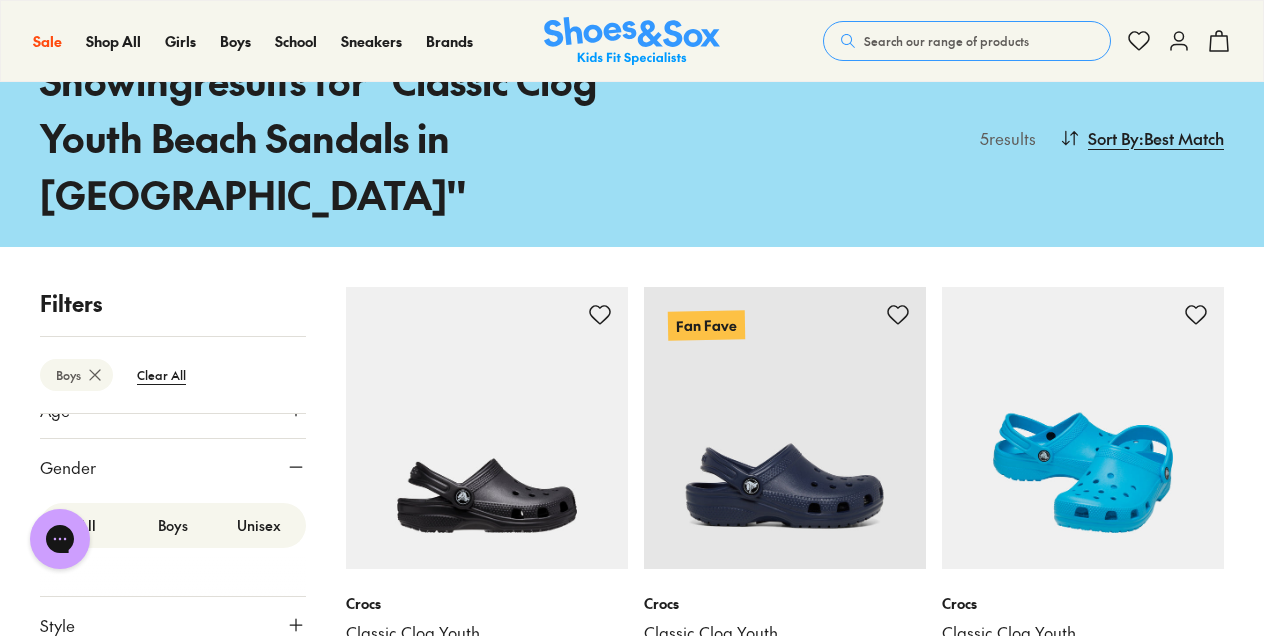 click on "Classic Clog Youth" at bounding box center [1083, 633] 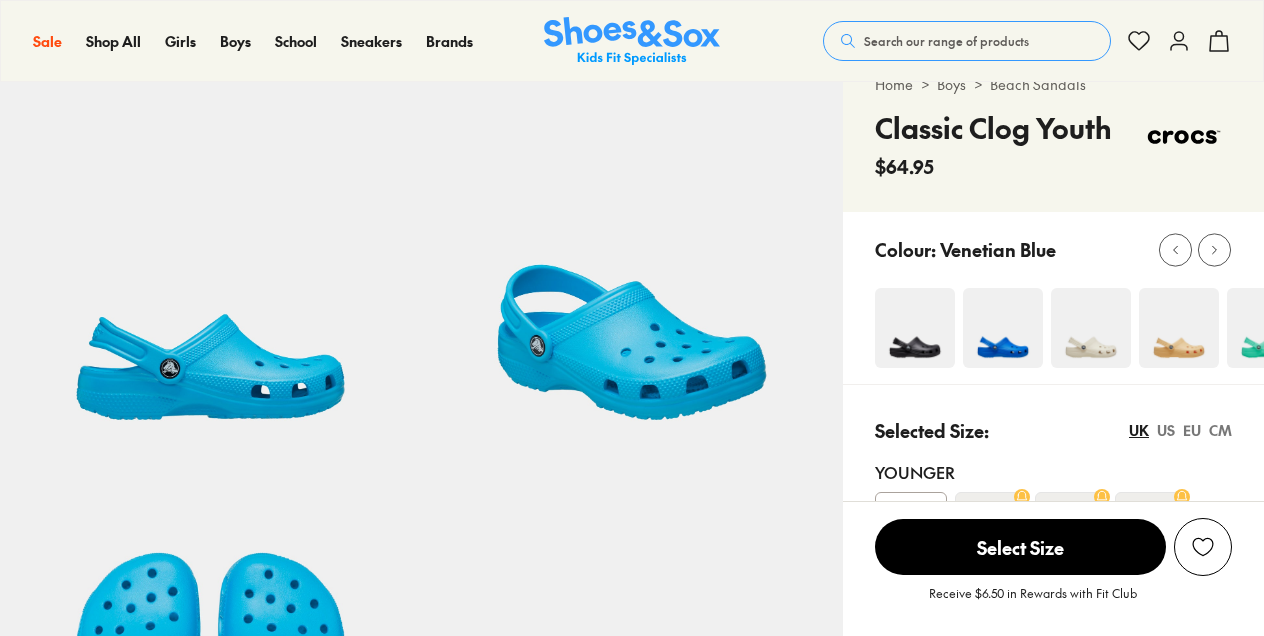 scroll, scrollTop: 70, scrollLeft: 0, axis: vertical 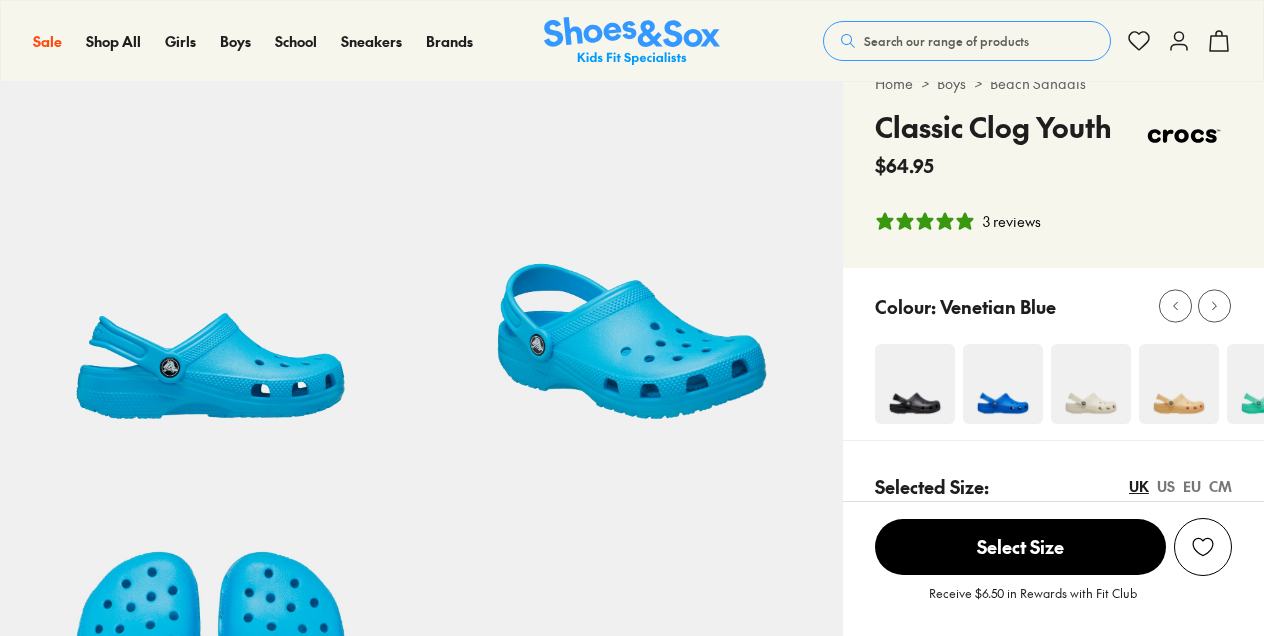 click at bounding box center (1179, 384) 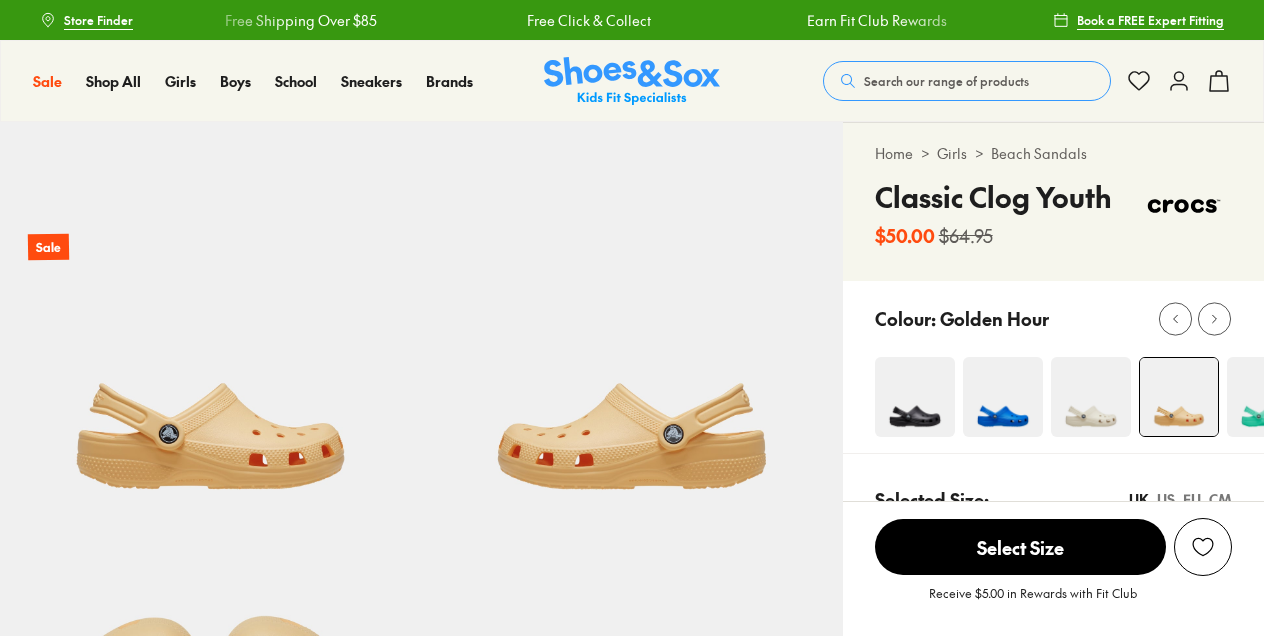 scroll, scrollTop: 0, scrollLeft: 0, axis: both 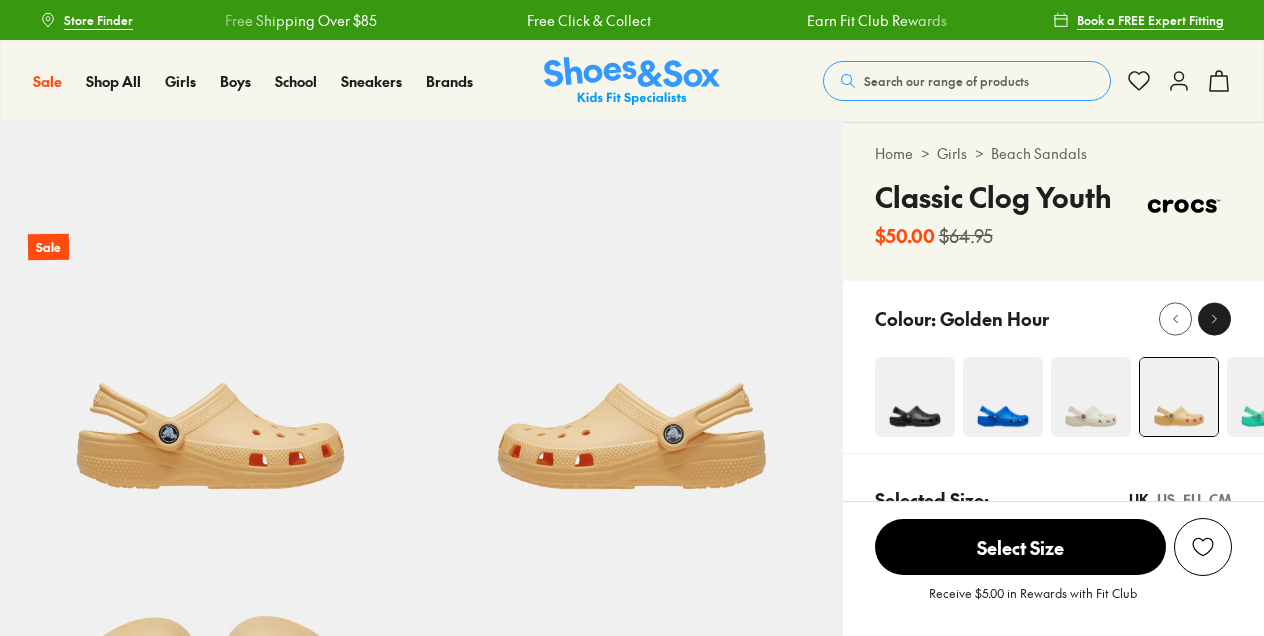 click at bounding box center (1214, 318) 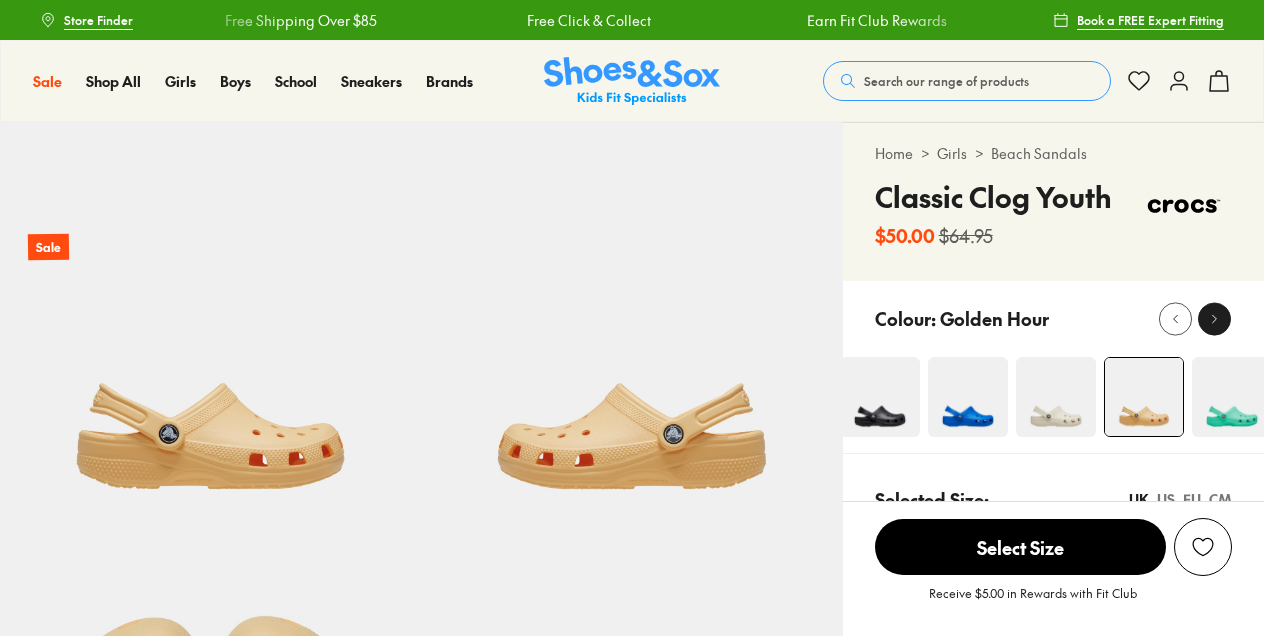 click at bounding box center [1214, 318] 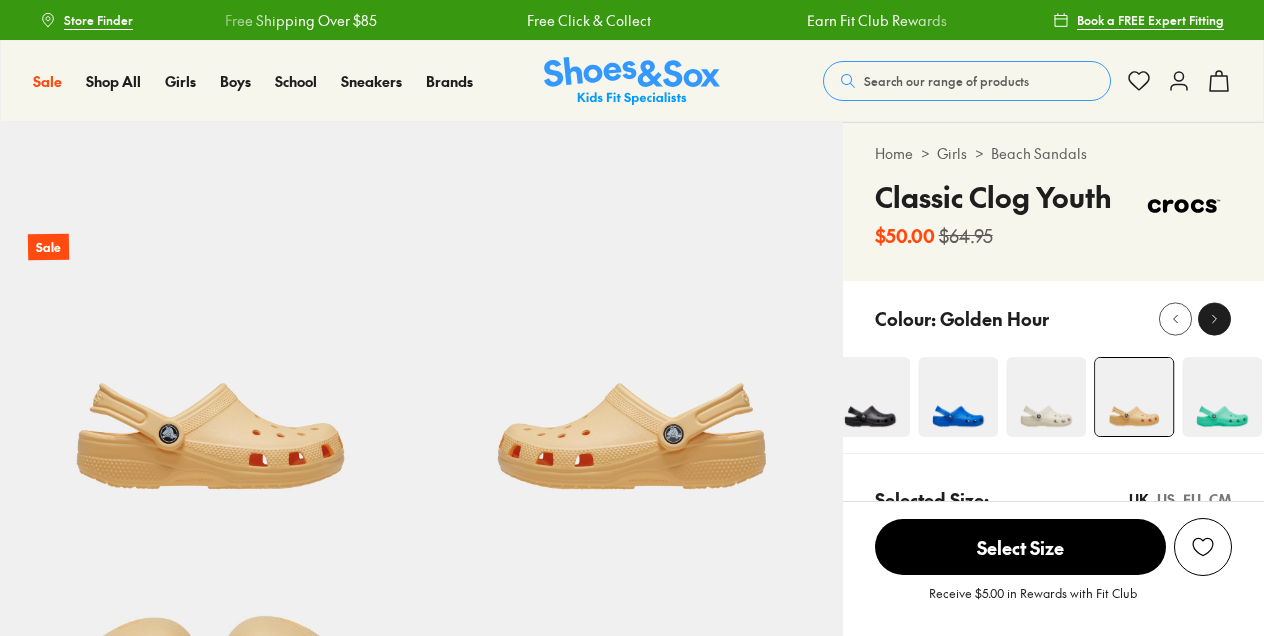 click at bounding box center [1214, 318] 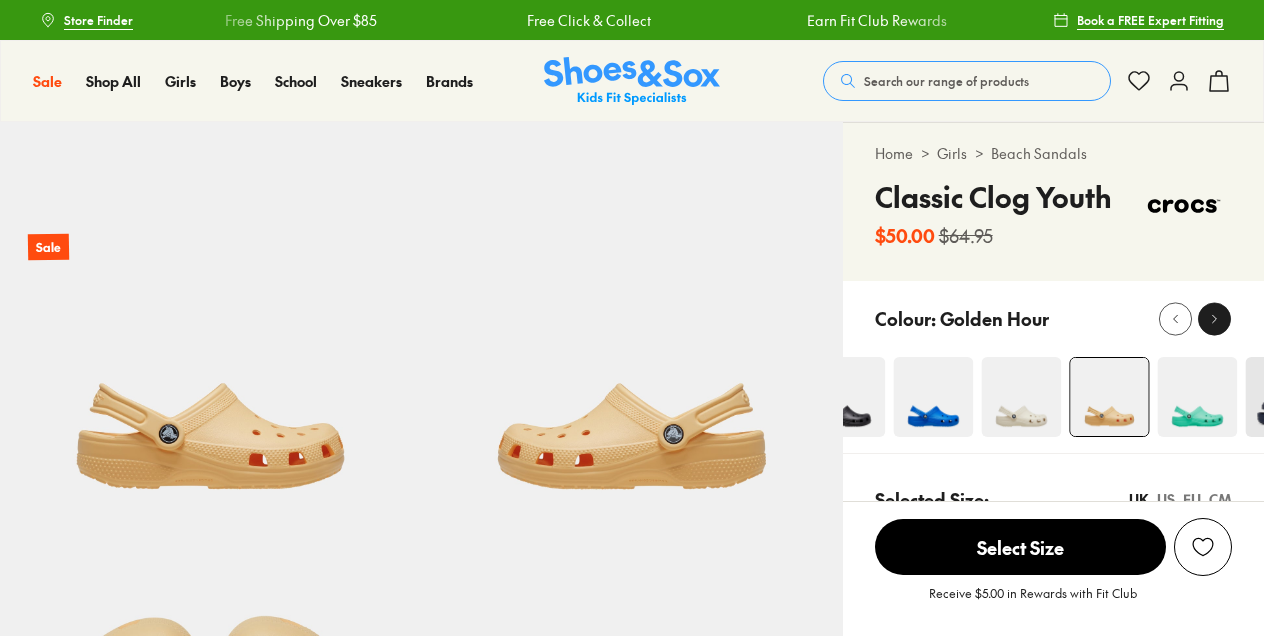 click at bounding box center [1214, 318] 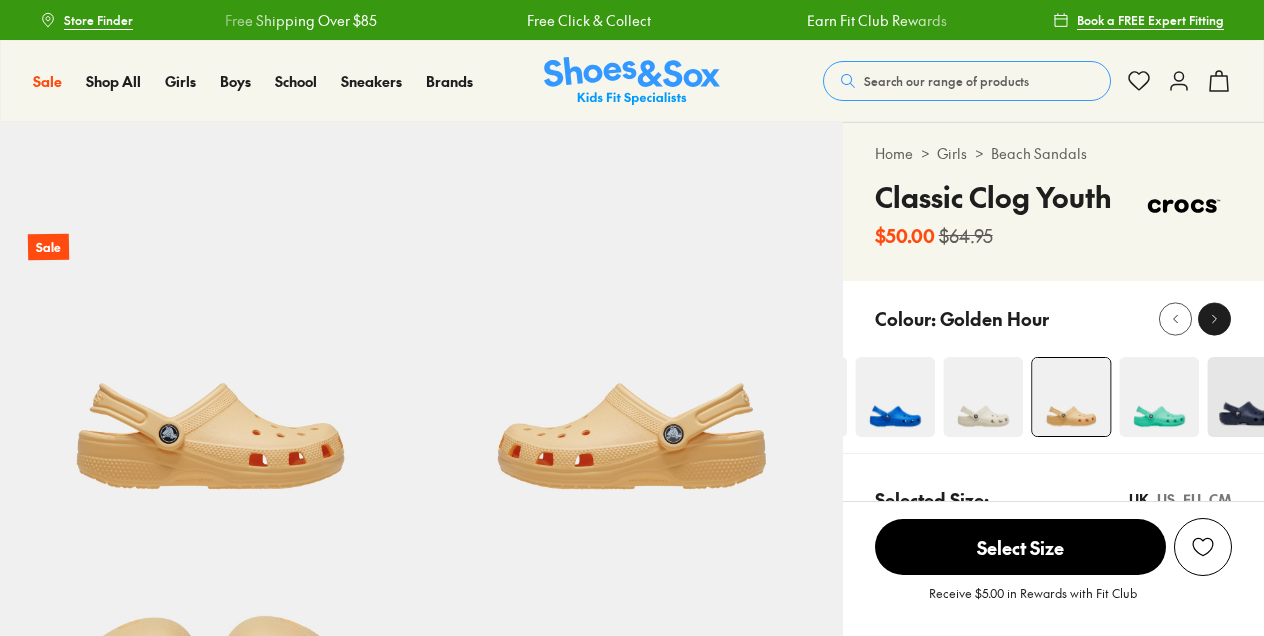 click at bounding box center (1214, 318) 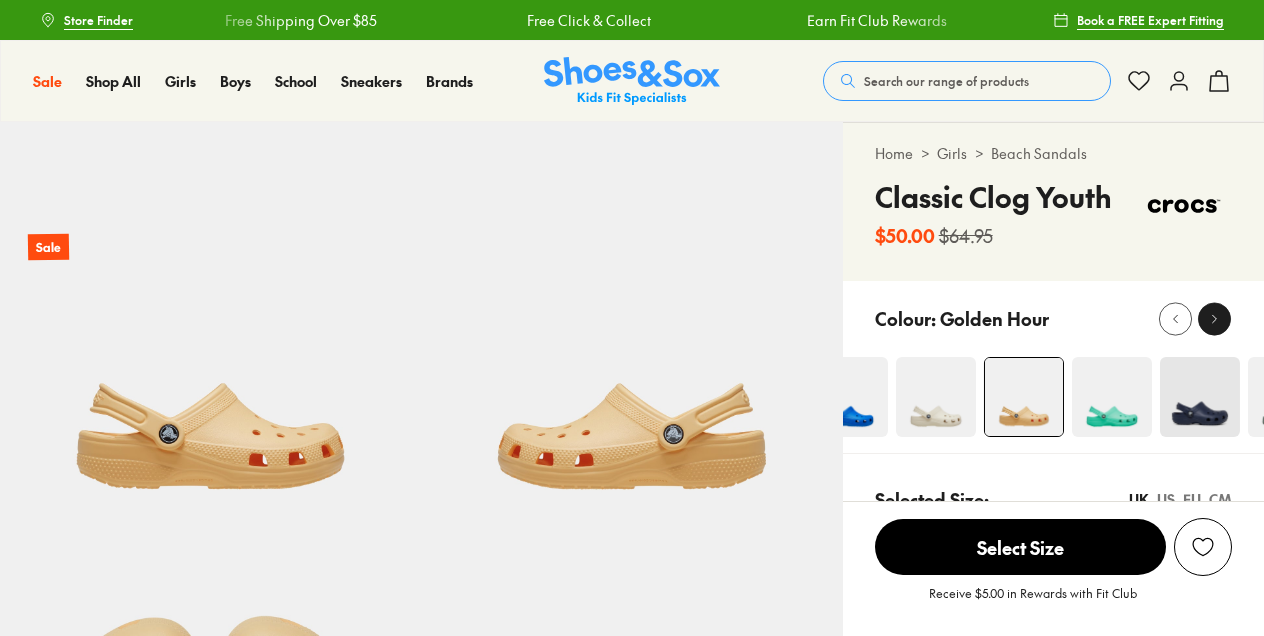 click at bounding box center (1214, 318) 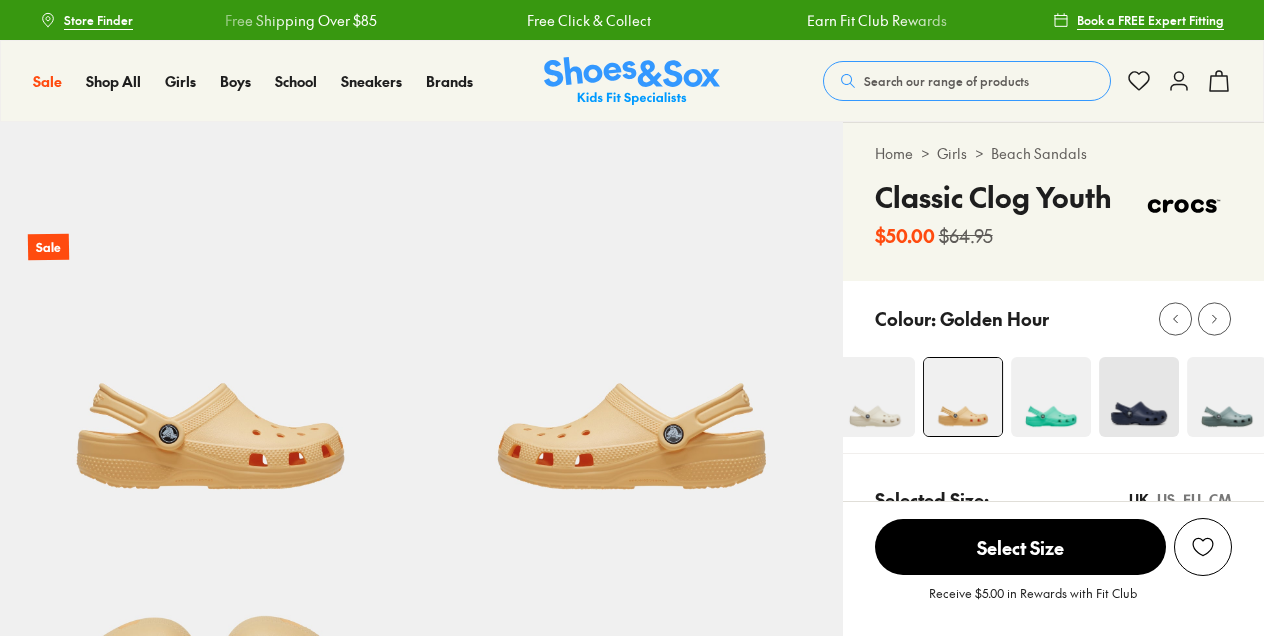 click at bounding box center [1051, 397] 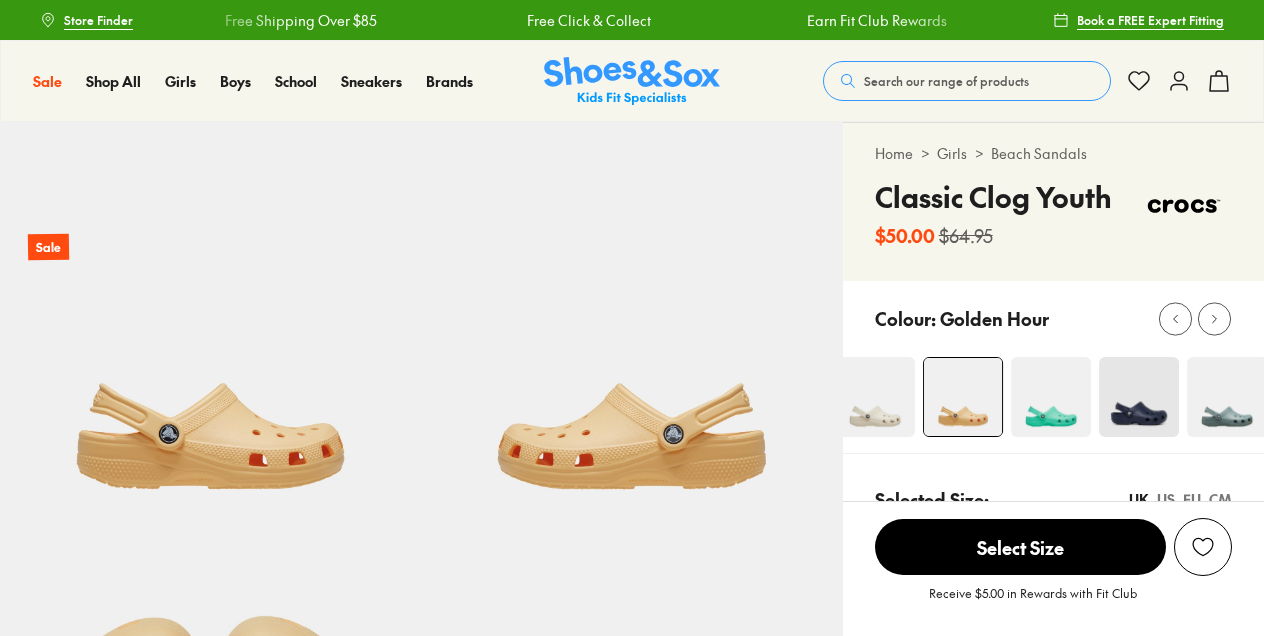 click at bounding box center (1051, 397) 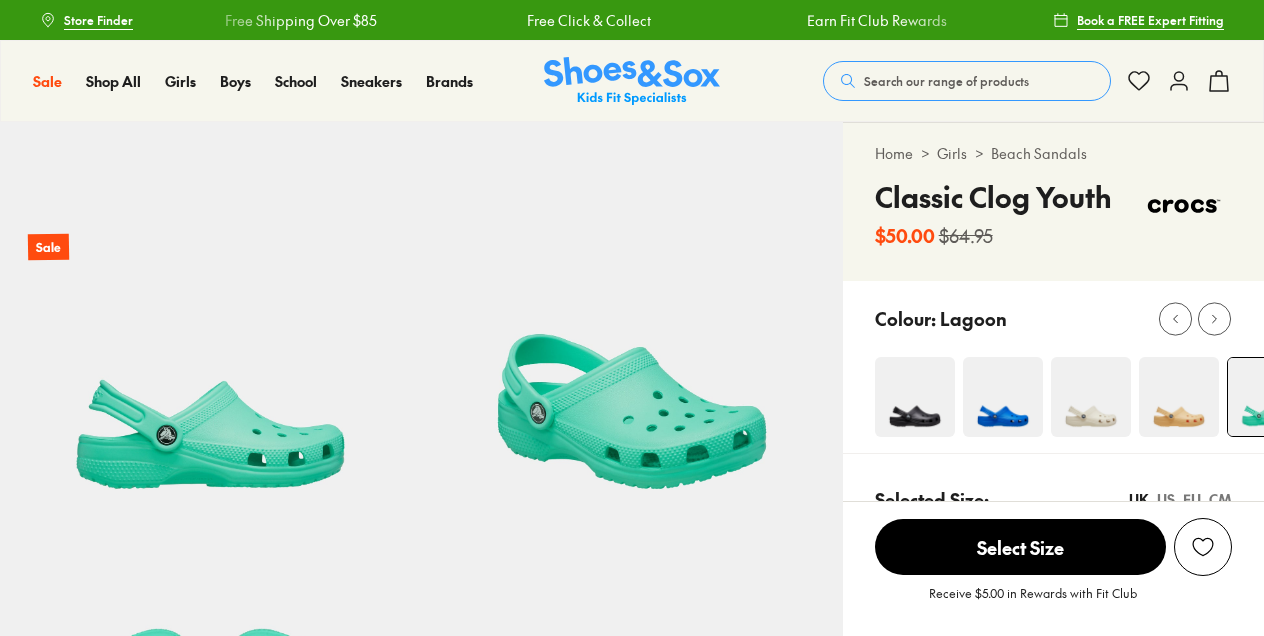 scroll, scrollTop: 0, scrollLeft: 0, axis: both 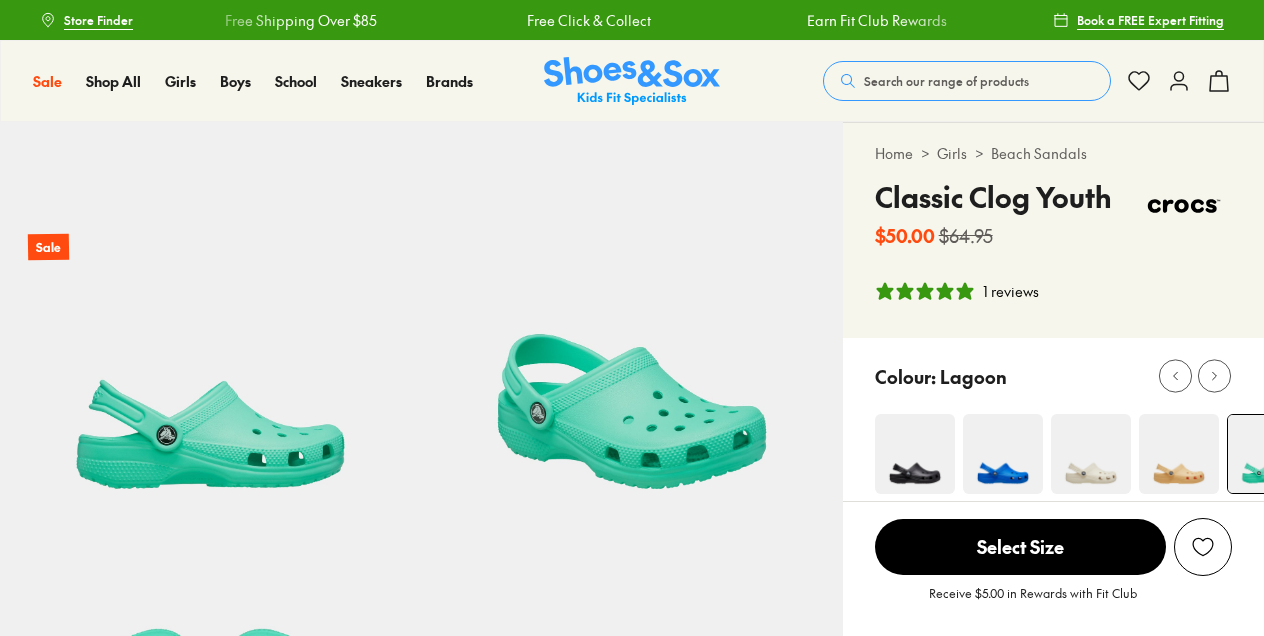 select on "*" 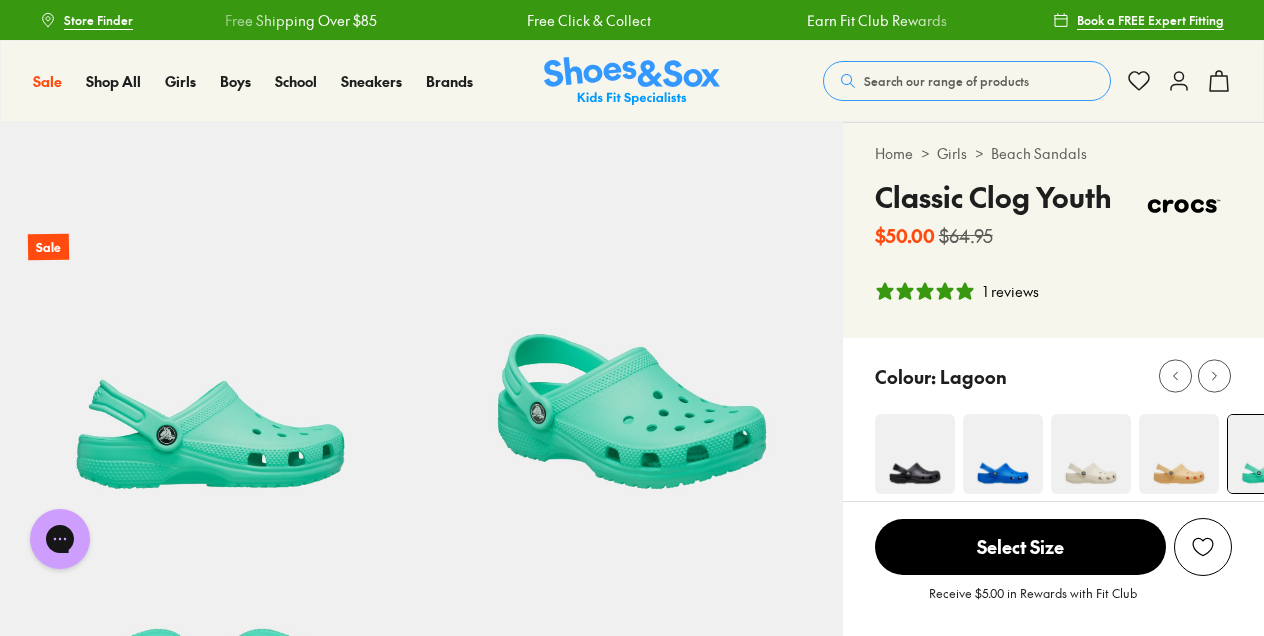 scroll, scrollTop: 0, scrollLeft: 0, axis: both 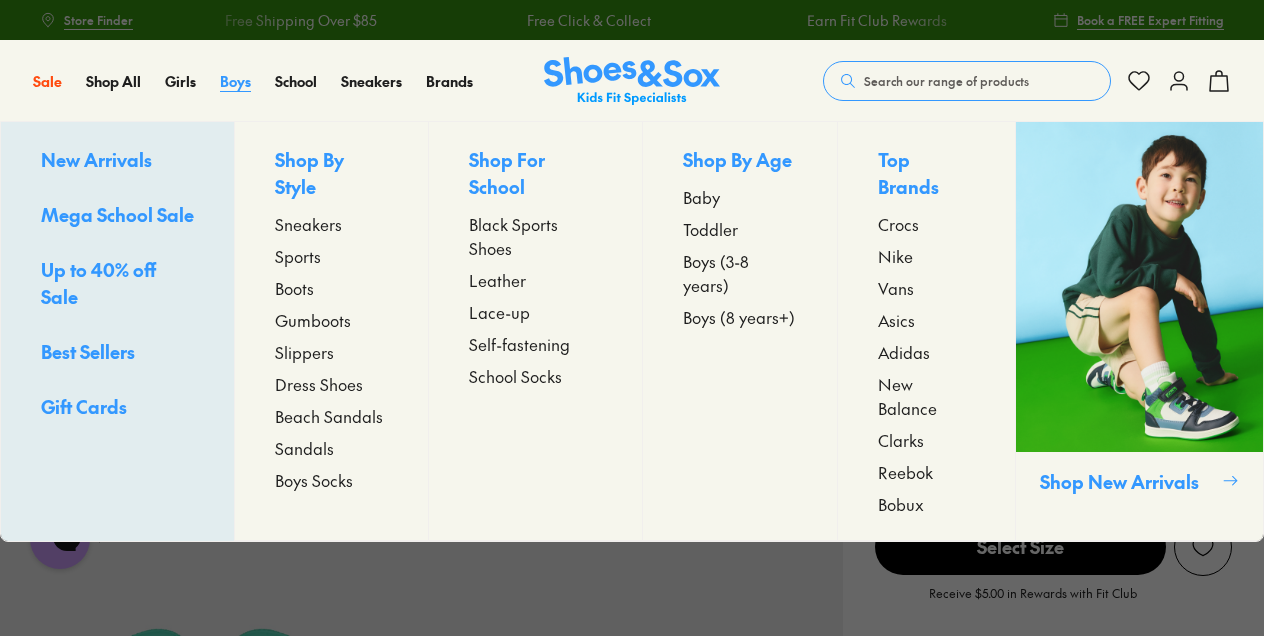 click on "Boys" at bounding box center [235, 81] 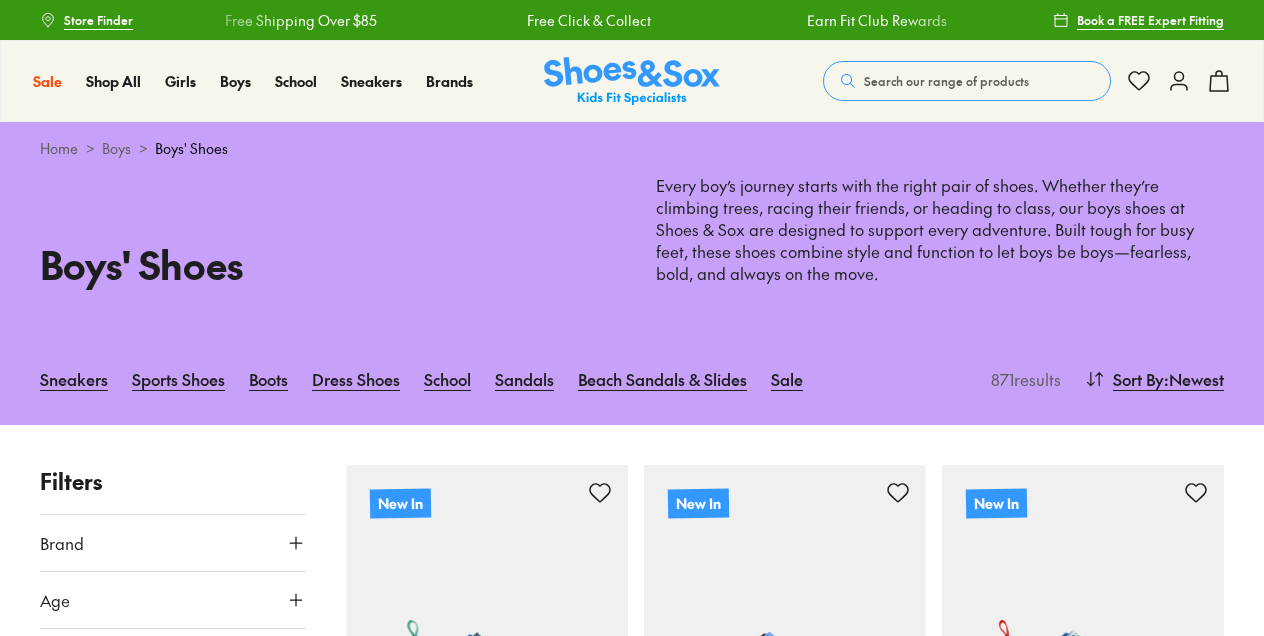 scroll, scrollTop: 211, scrollLeft: 0, axis: vertical 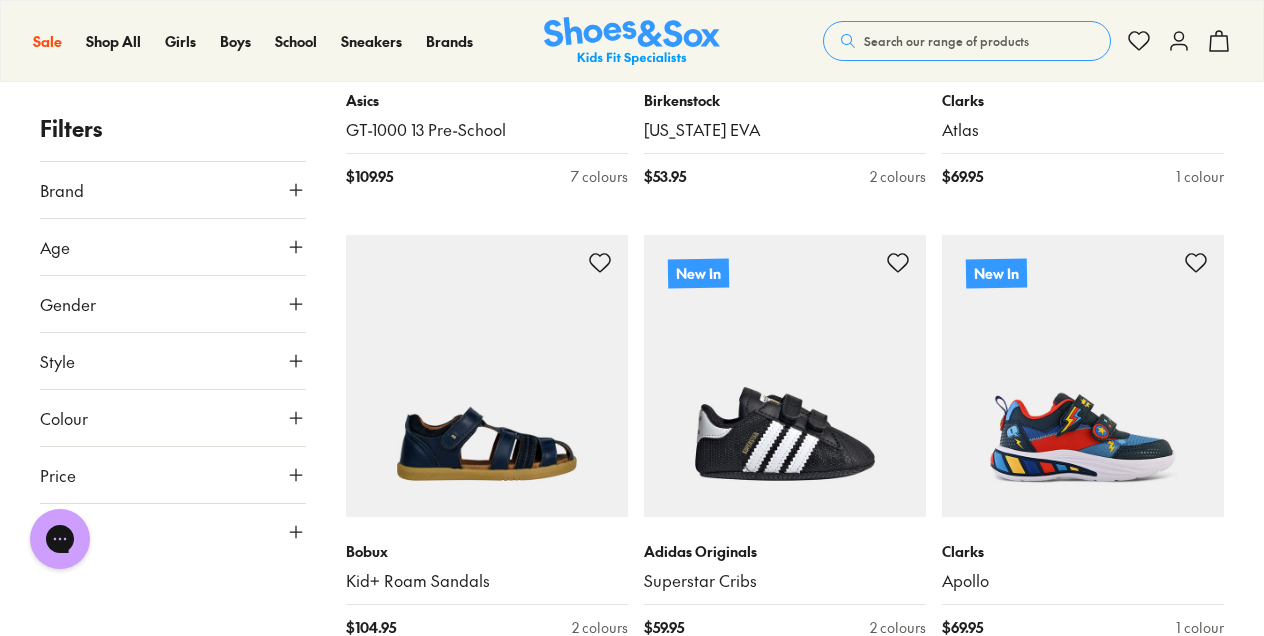 click 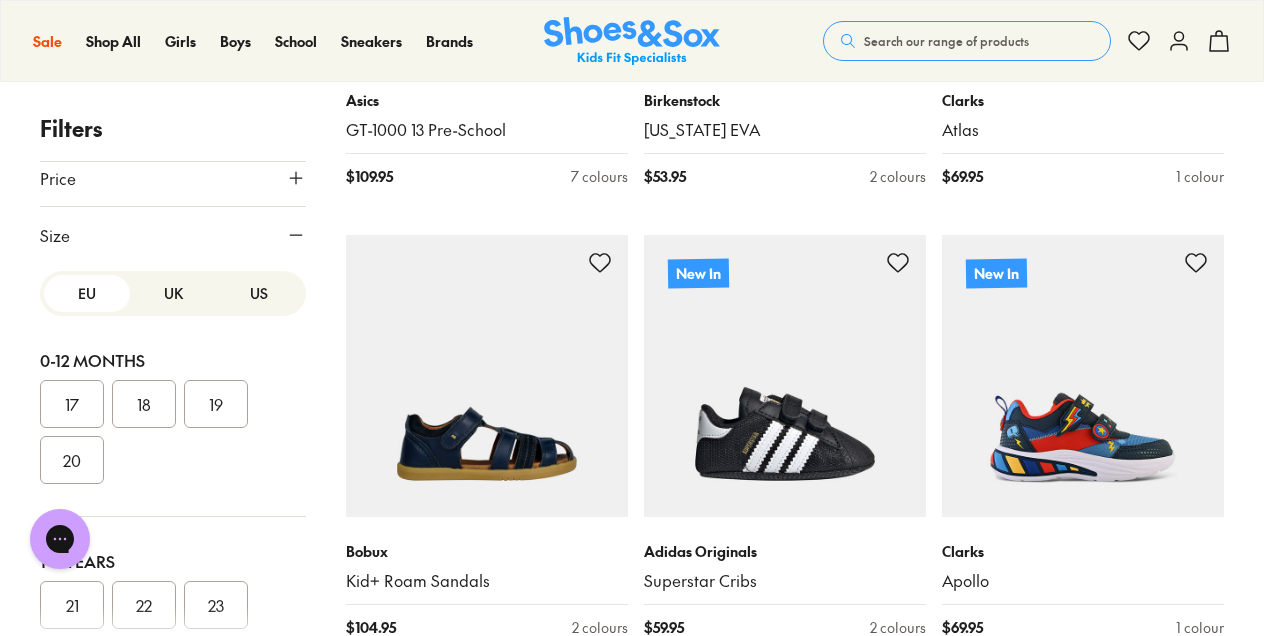 scroll, scrollTop: 296, scrollLeft: 0, axis: vertical 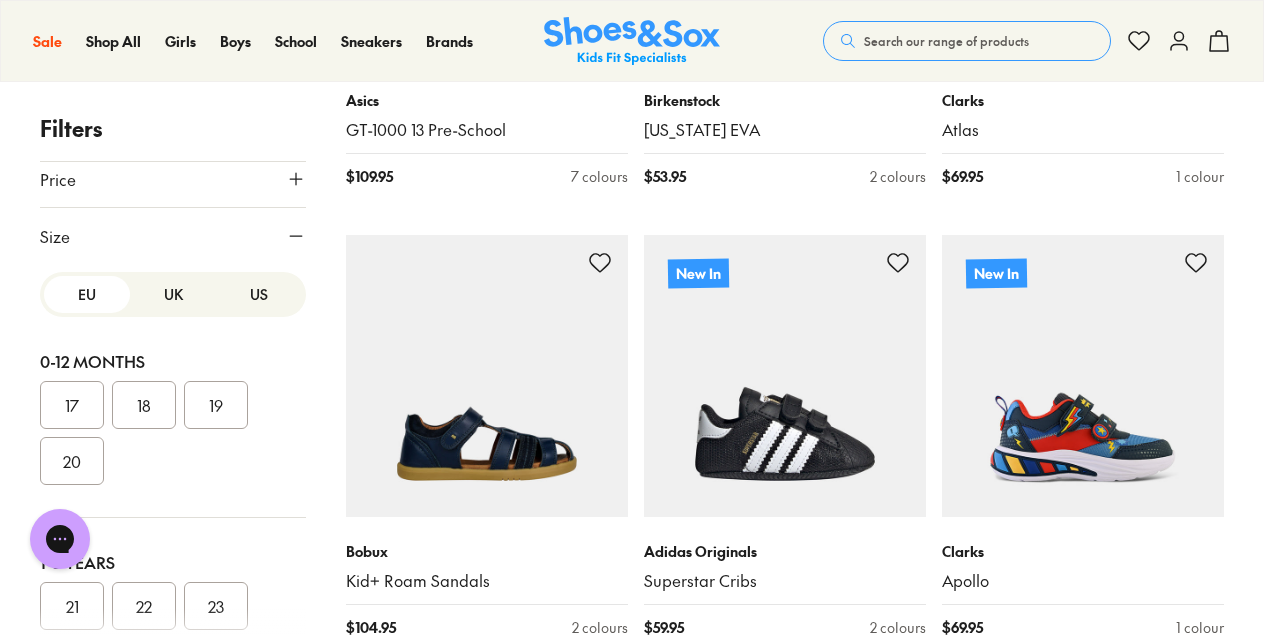 click on "UK" at bounding box center [173, 294] 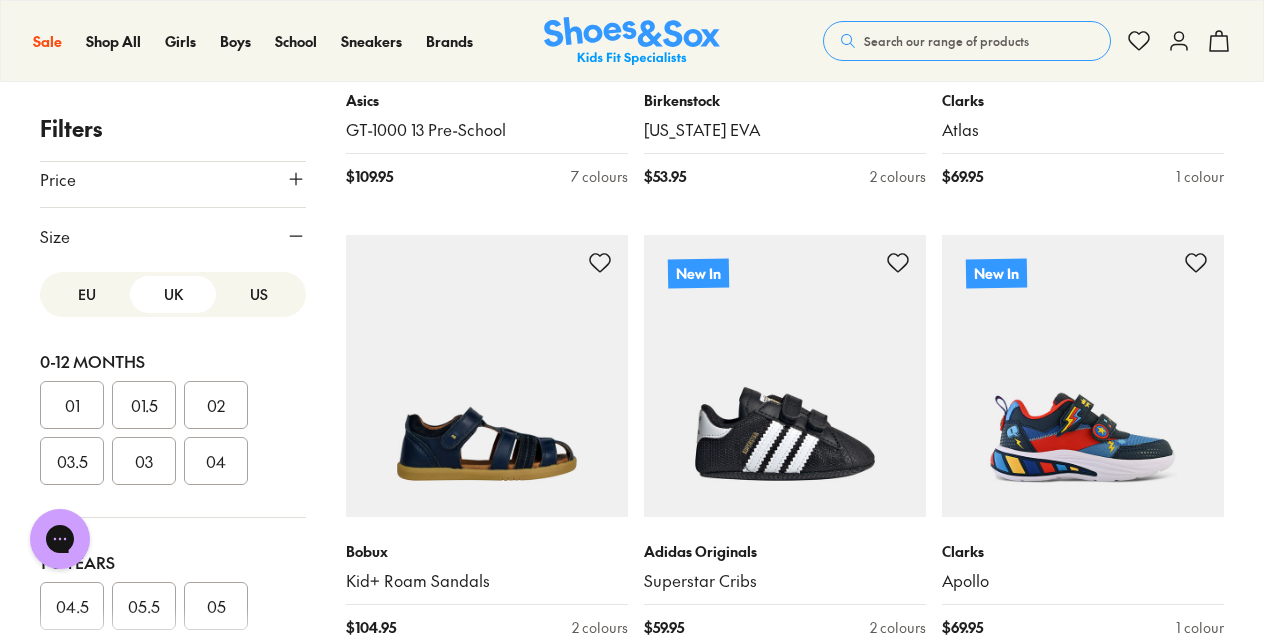 click on "US" at bounding box center [259, 294] 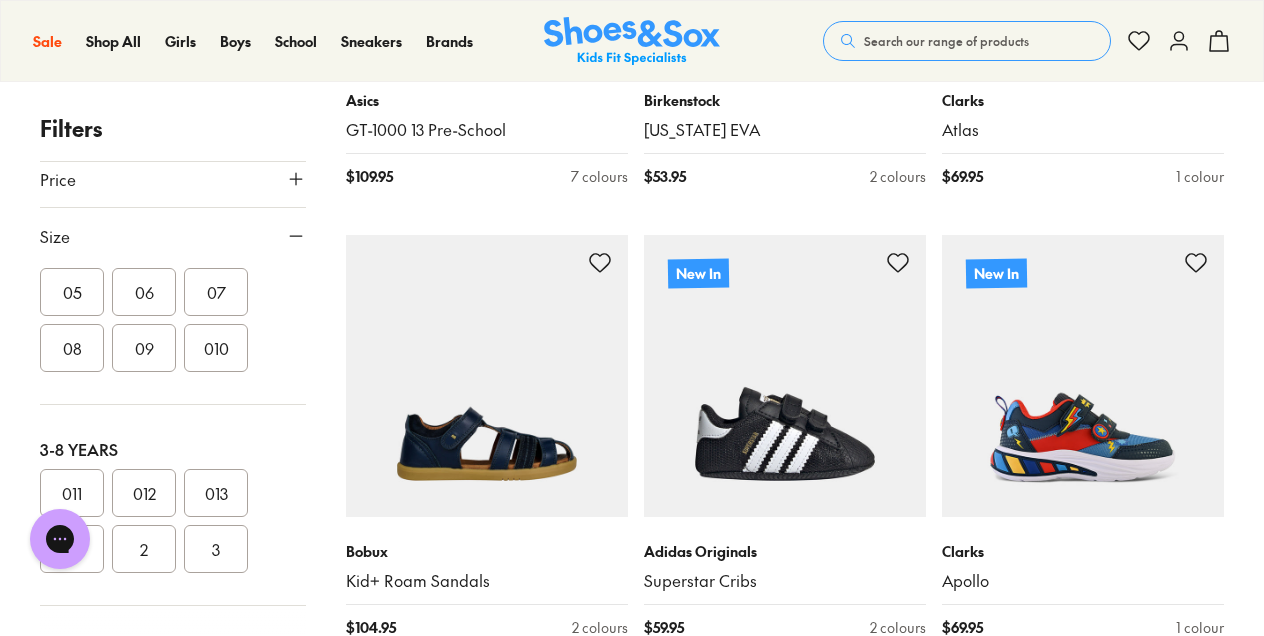 scroll, scrollTop: 510, scrollLeft: 0, axis: vertical 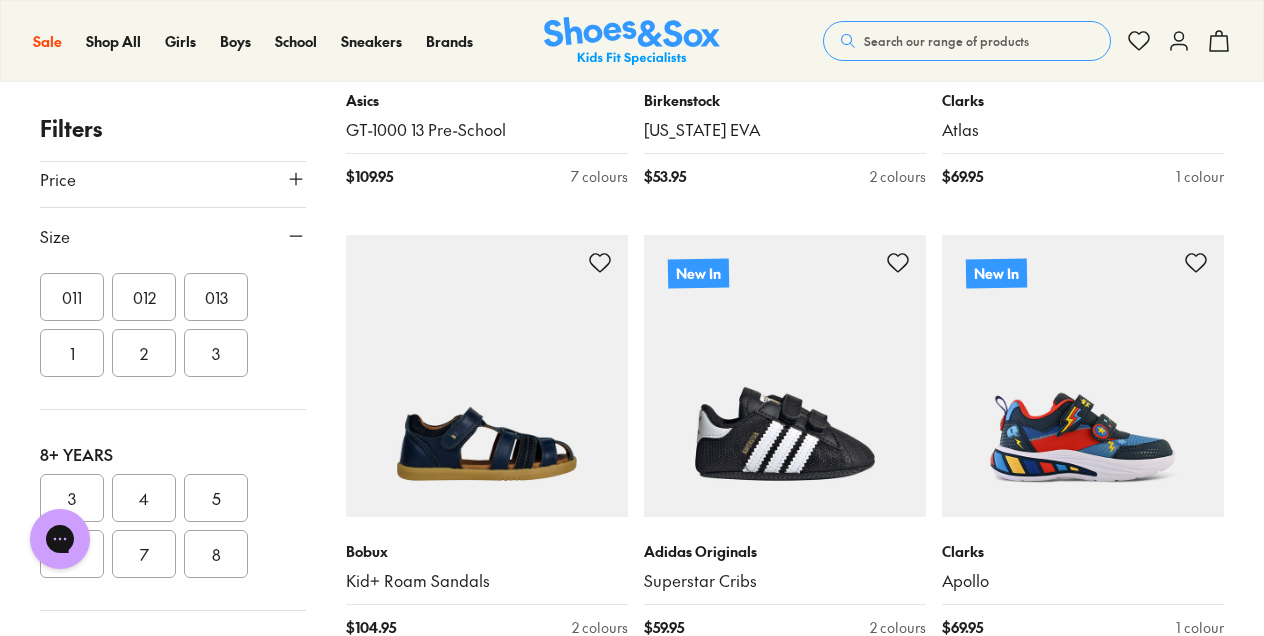 click on "013" at bounding box center (216, 297) 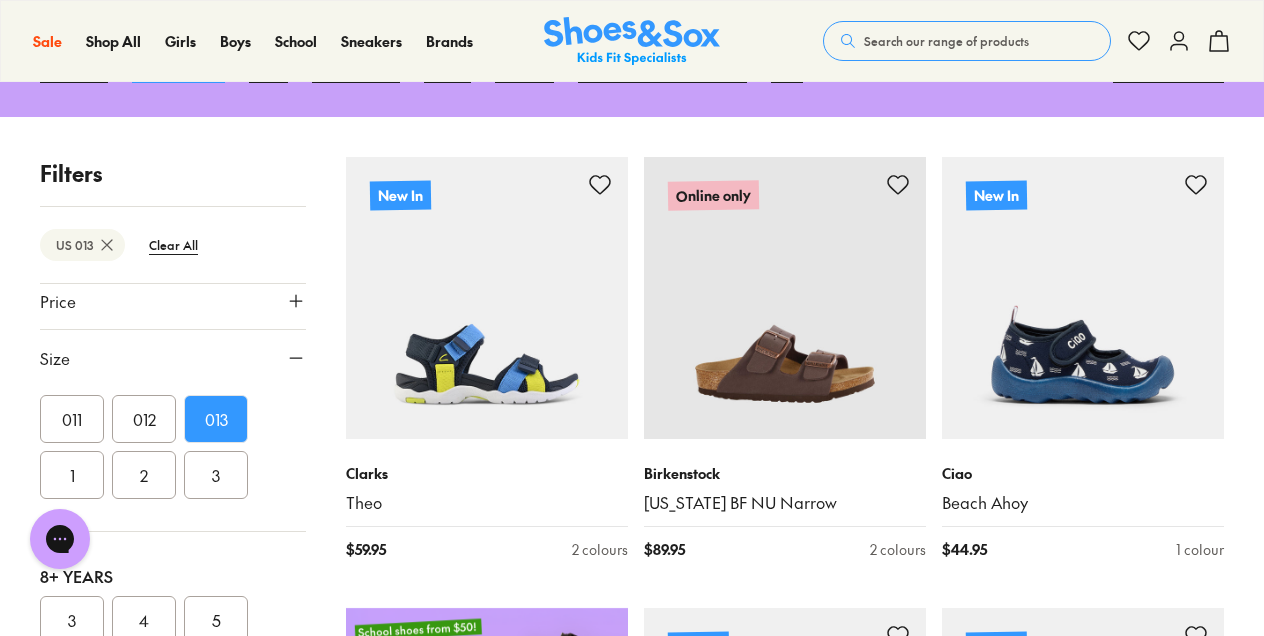 scroll, scrollTop: 310, scrollLeft: 0, axis: vertical 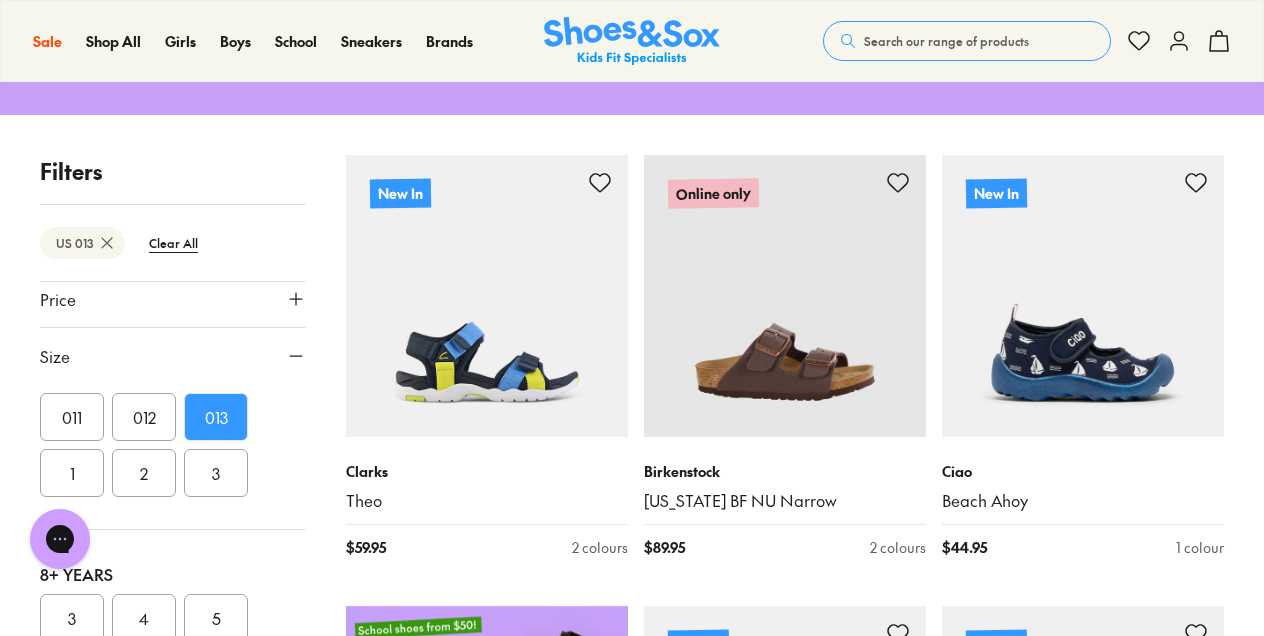 click on "1" at bounding box center (72, 473) 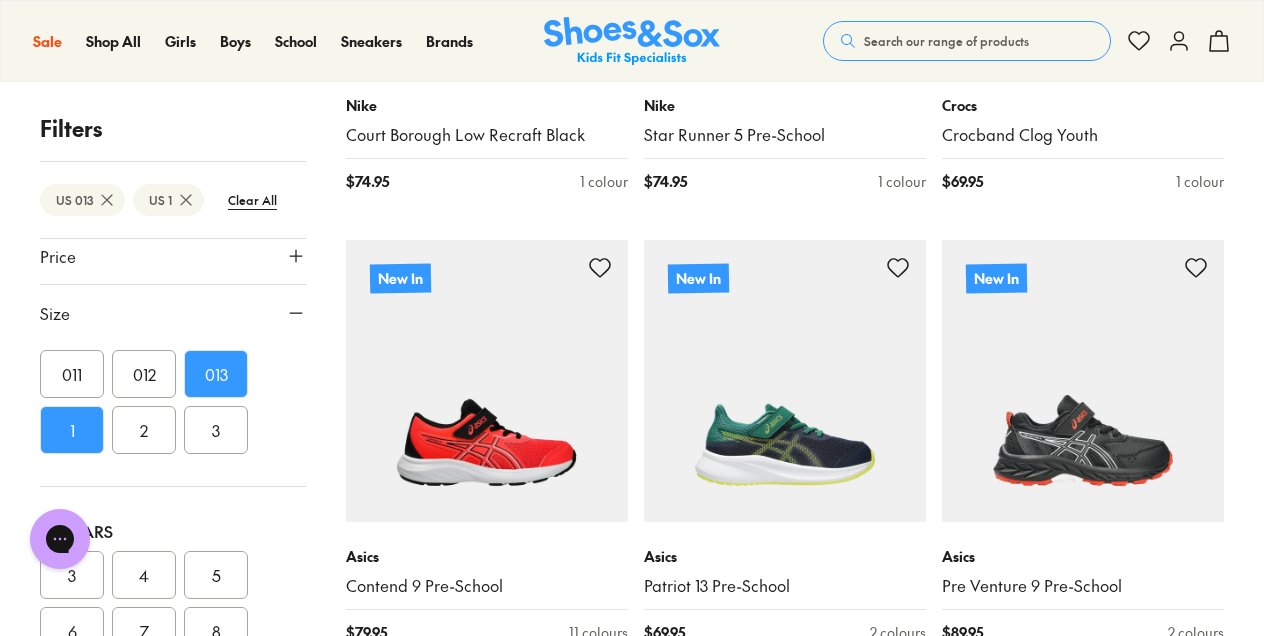 scroll, scrollTop: 3858, scrollLeft: 0, axis: vertical 